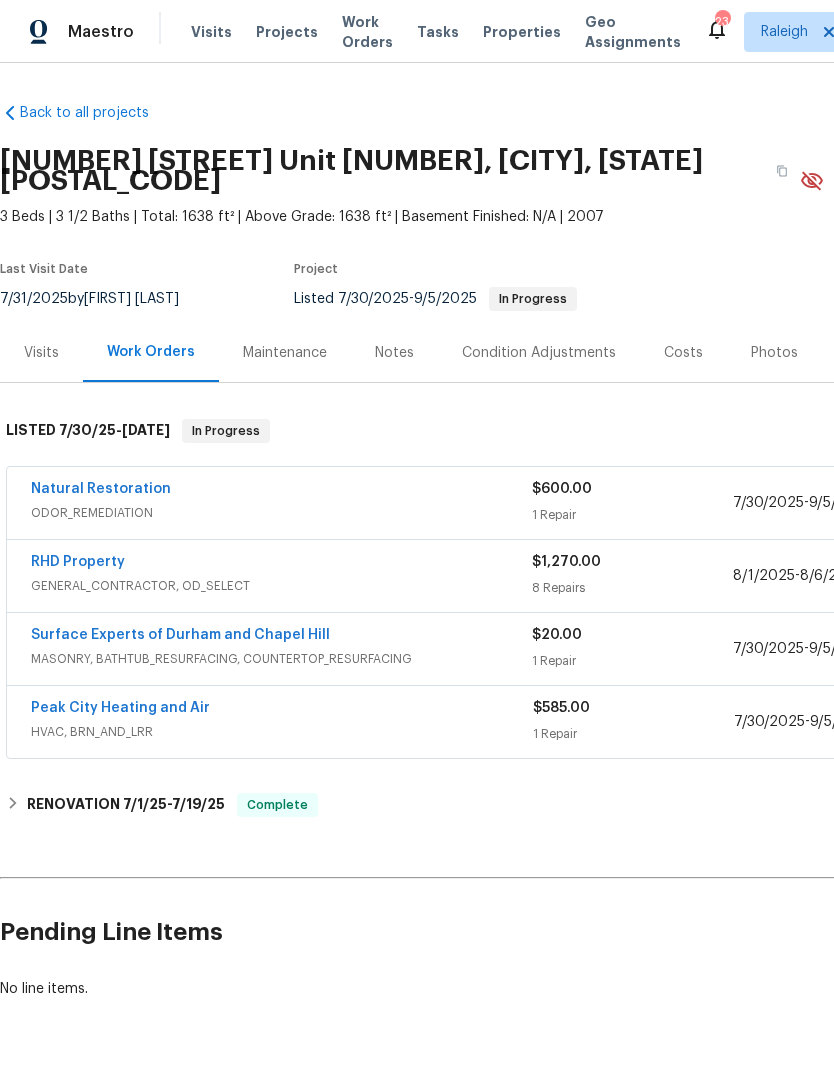 scroll, scrollTop: 0, scrollLeft: 0, axis: both 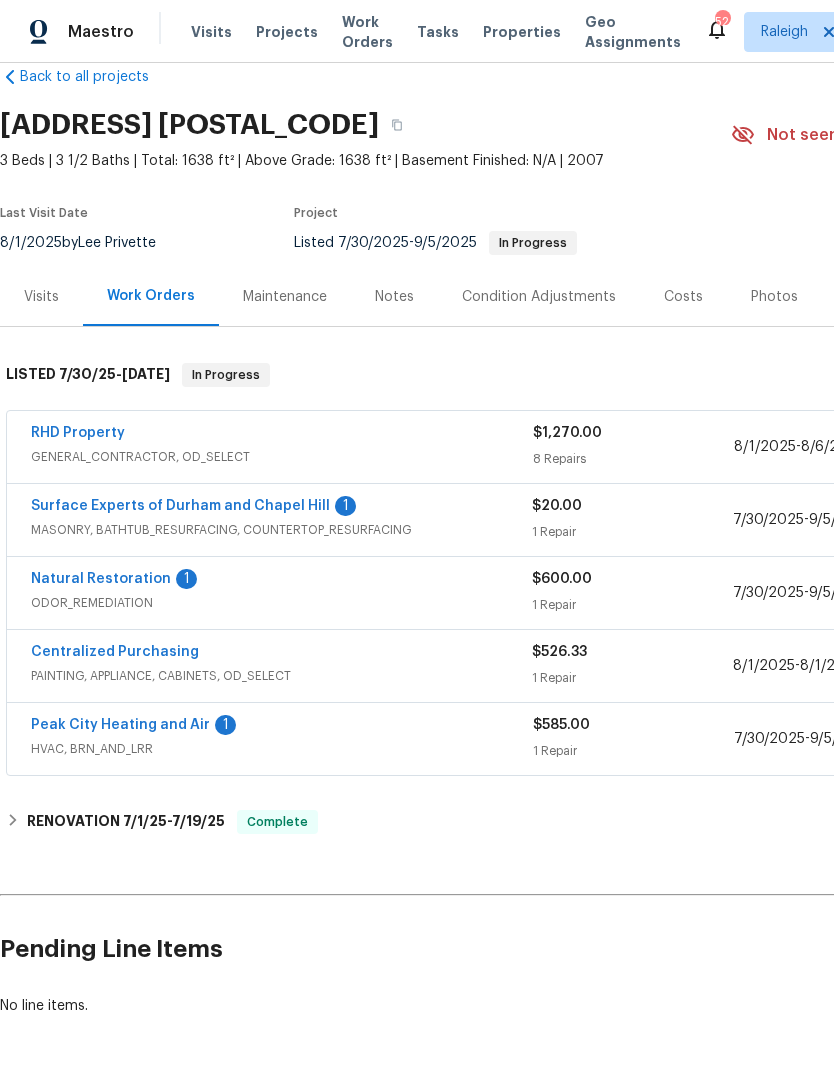 click on "Surface Experts of Durham and Chapel Hill" at bounding box center (180, 506) 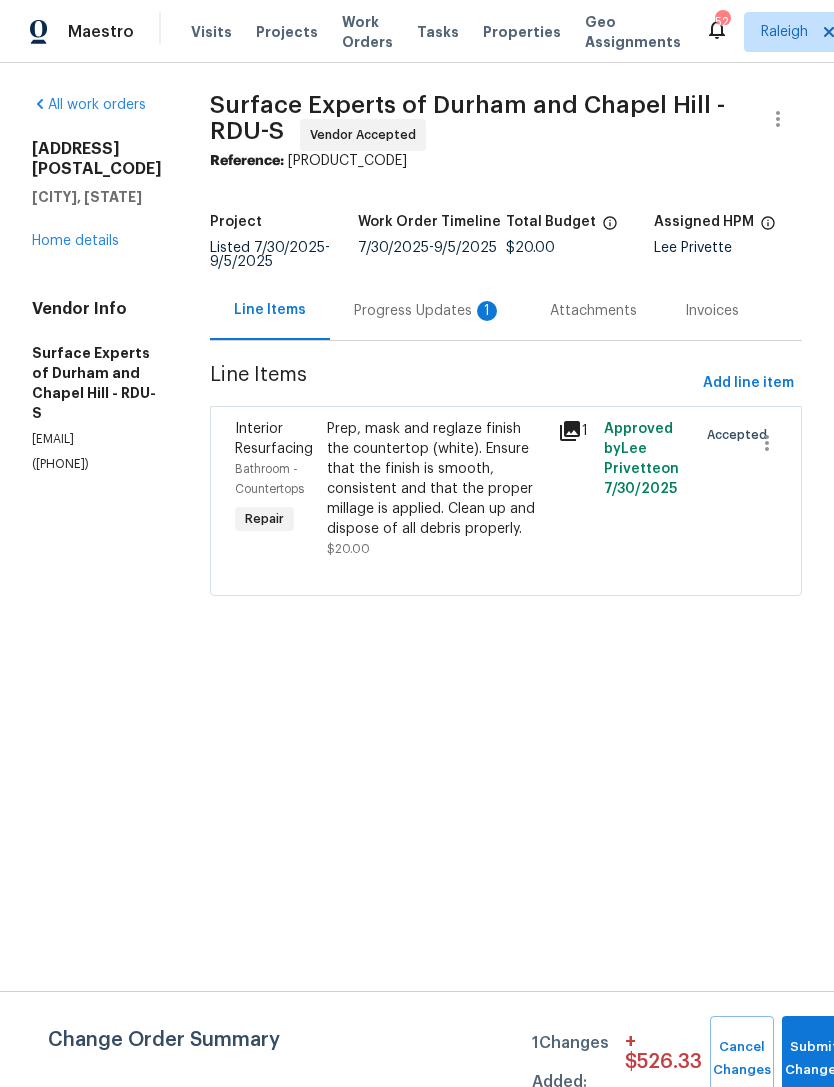 click on "Progress Updates 1" at bounding box center (428, 311) 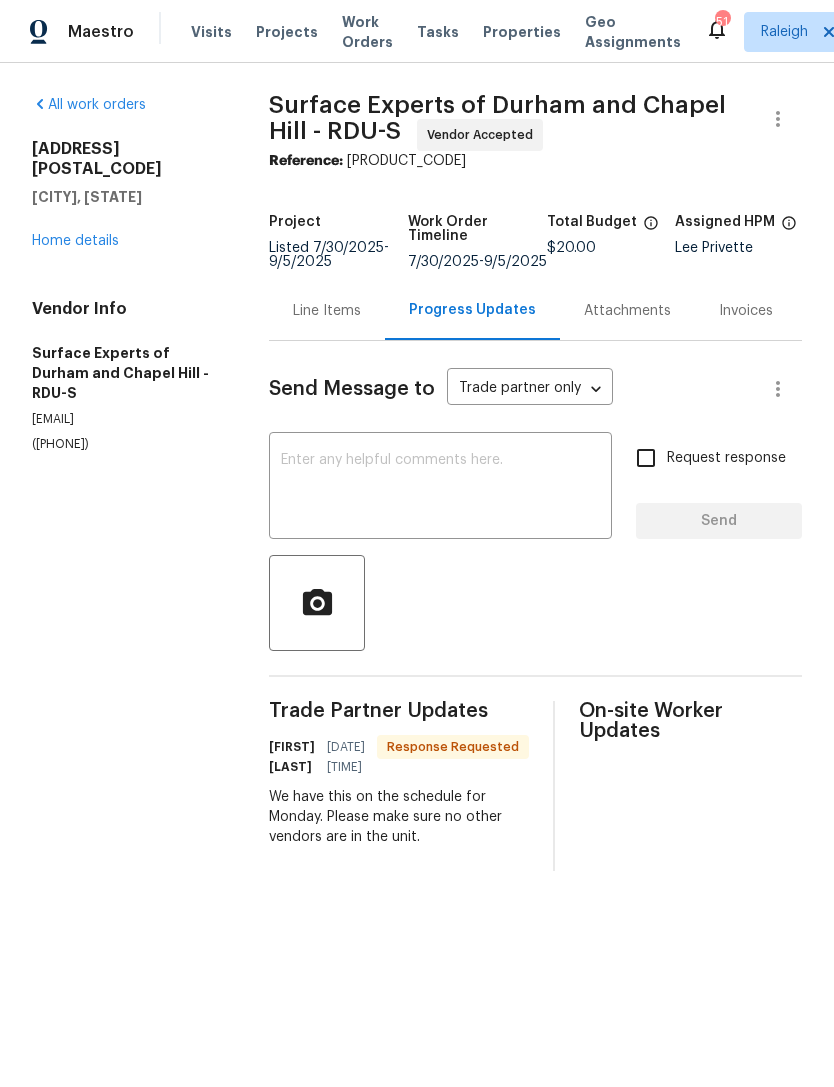 click on "Home details" at bounding box center [75, 241] 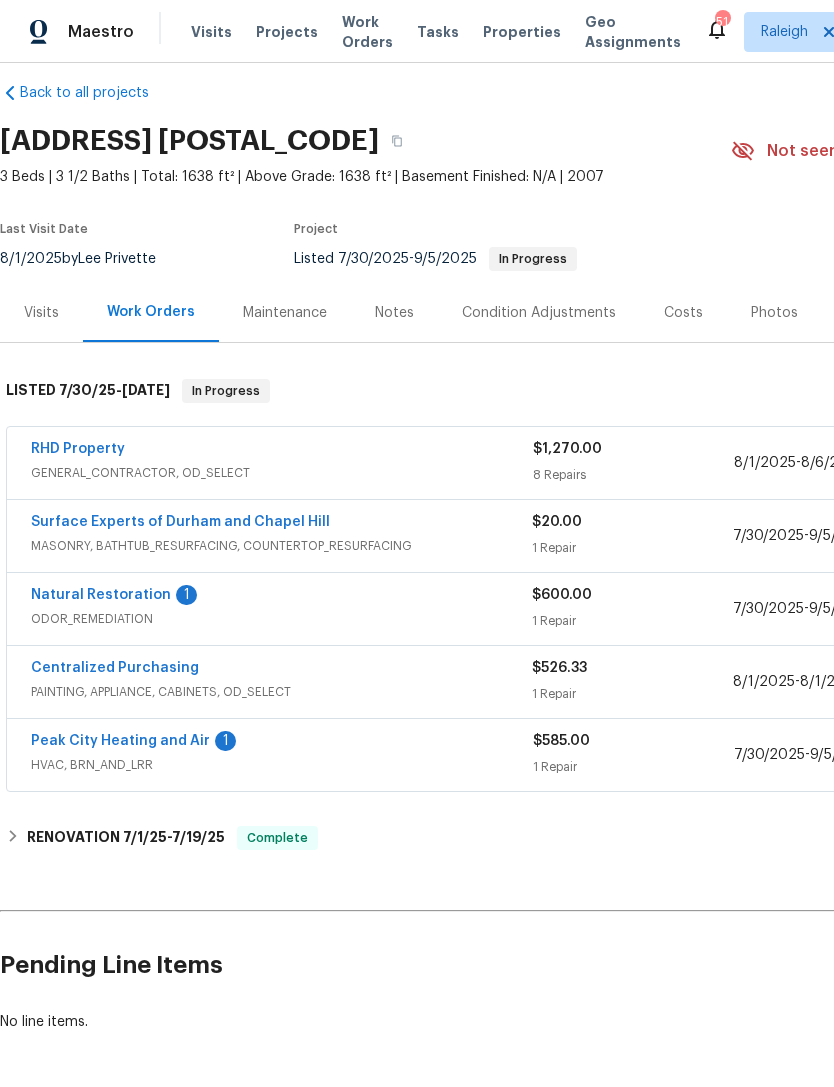 scroll, scrollTop: 20, scrollLeft: 0, axis: vertical 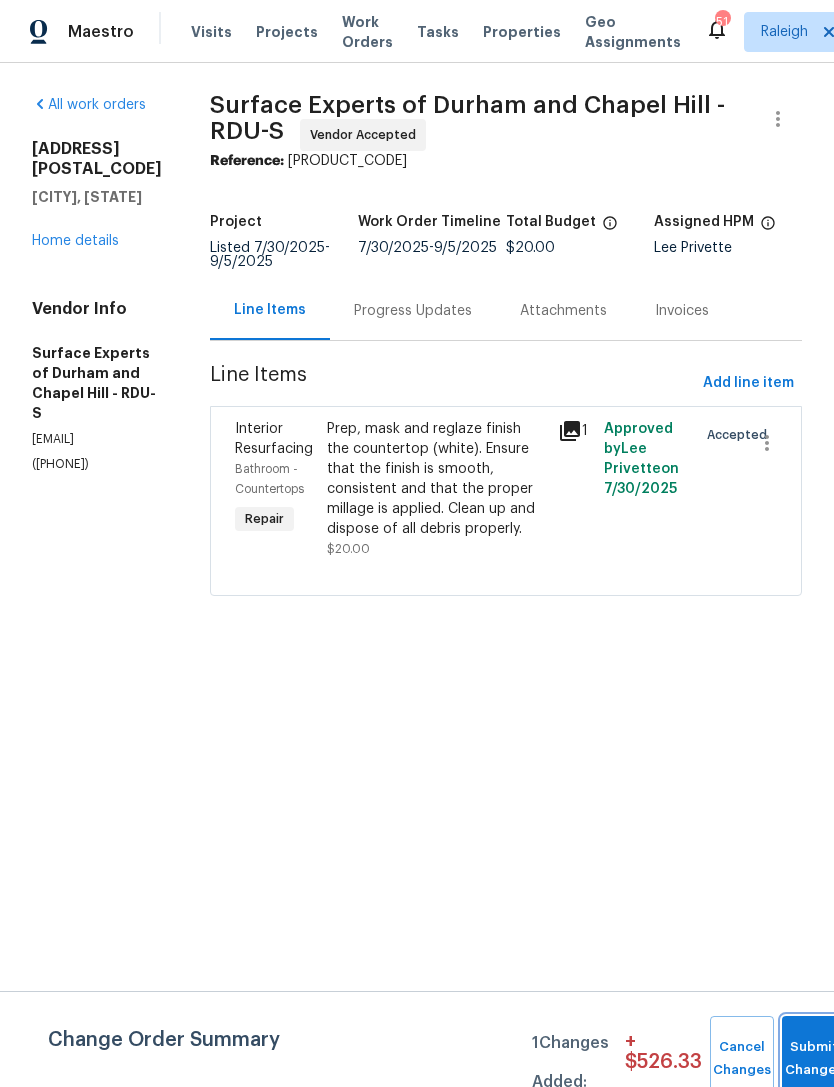 click on "Submit Changes" at bounding box center [814, 1059] 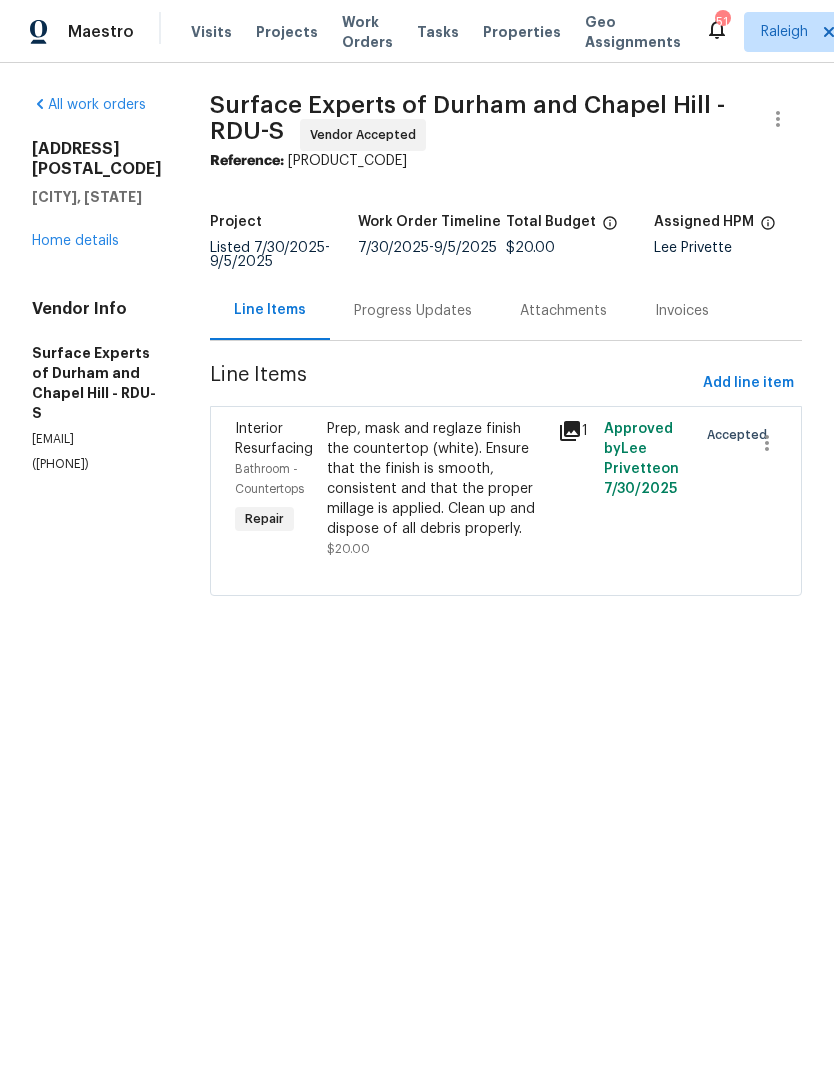 click on "Home details" at bounding box center (75, 241) 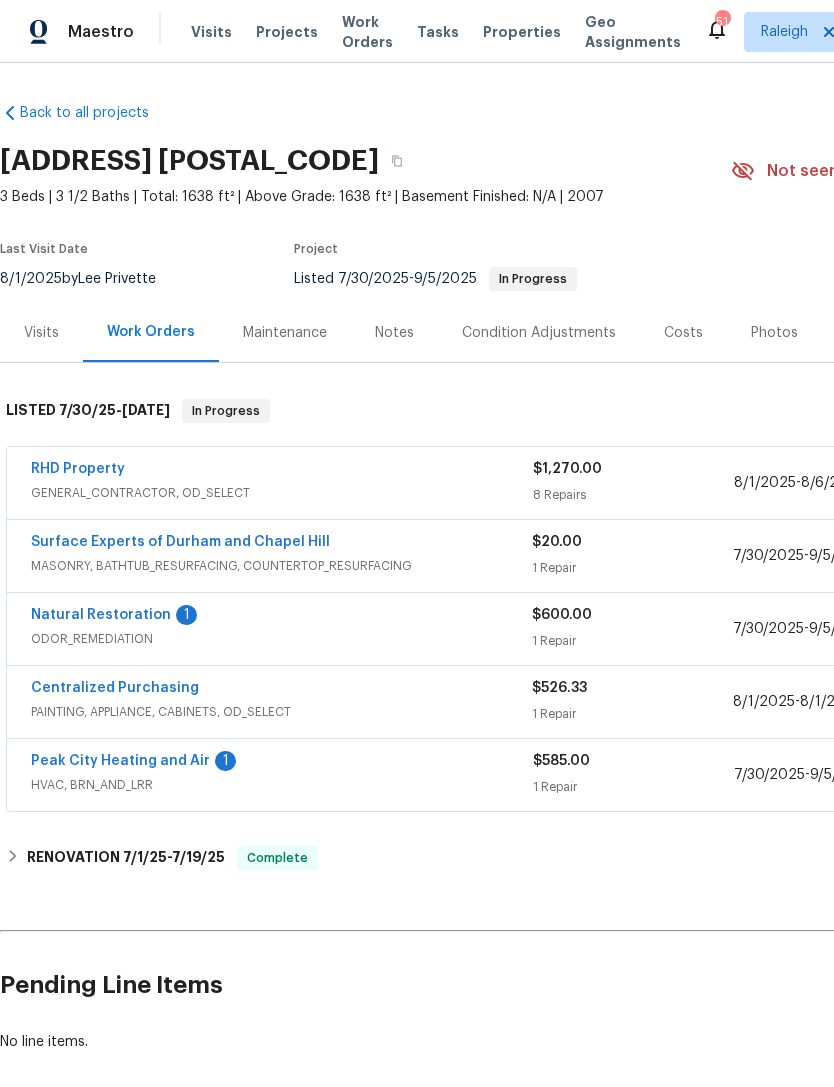 click on "RHD Property" at bounding box center (78, 469) 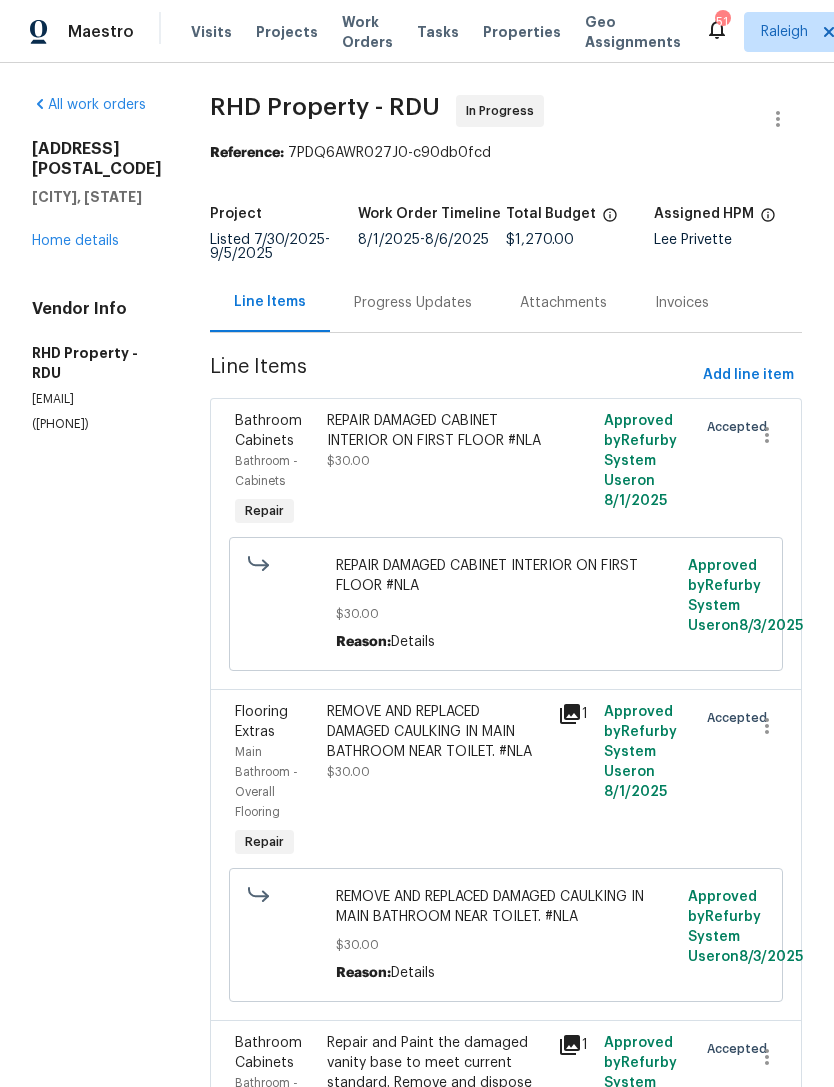 click on "Progress Updates" at bounding box center [413, 303] 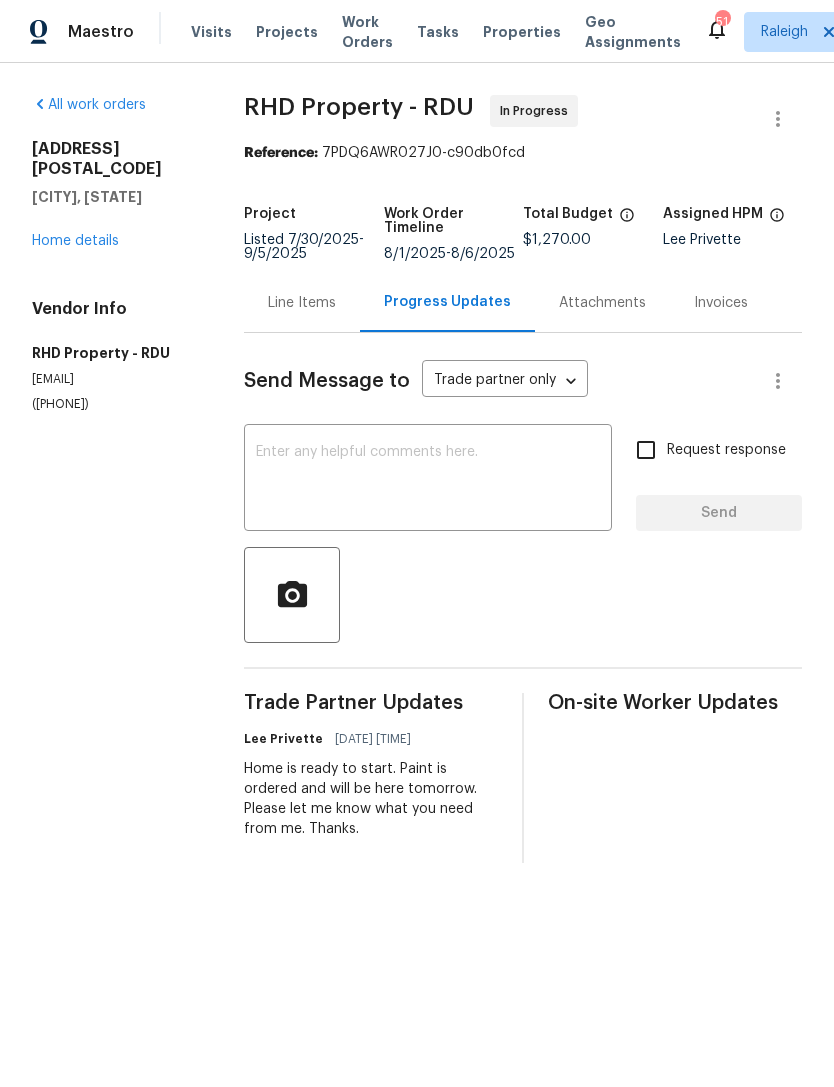 click at bounding box center [428, 480] 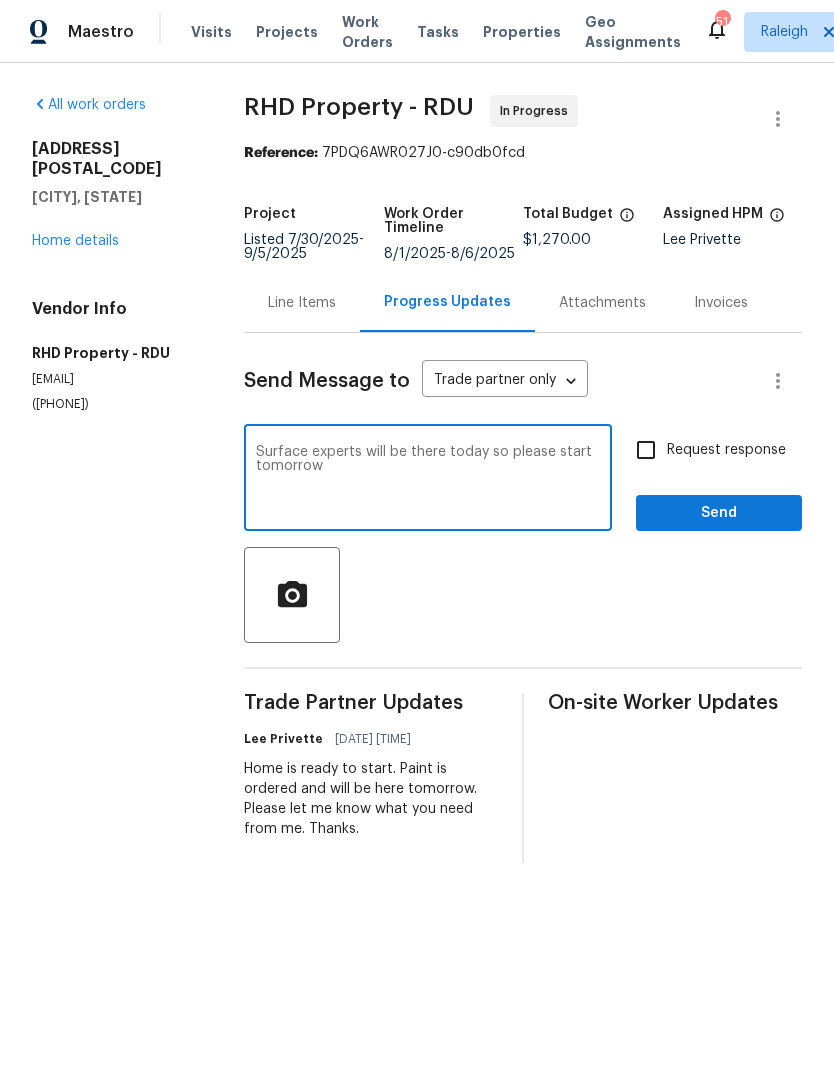 type on "Surface experts will be there today so please start tomorrow" 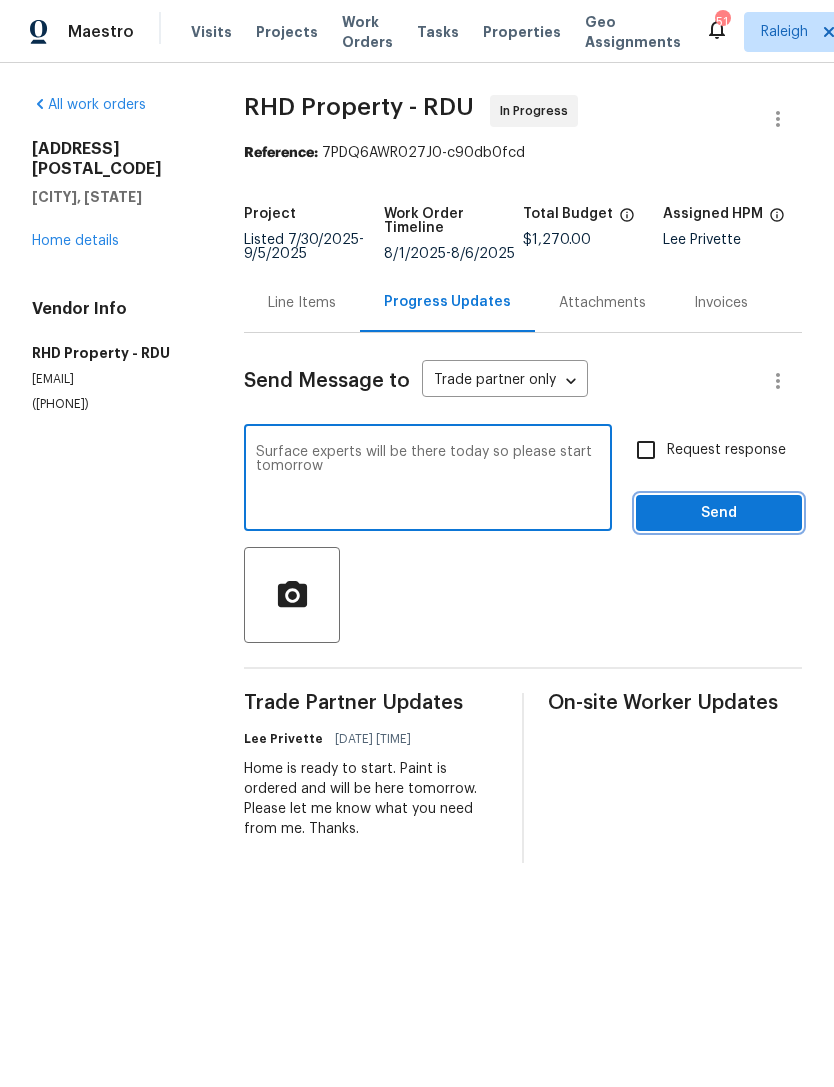 click on "Send" at bounding box center (719, 513) 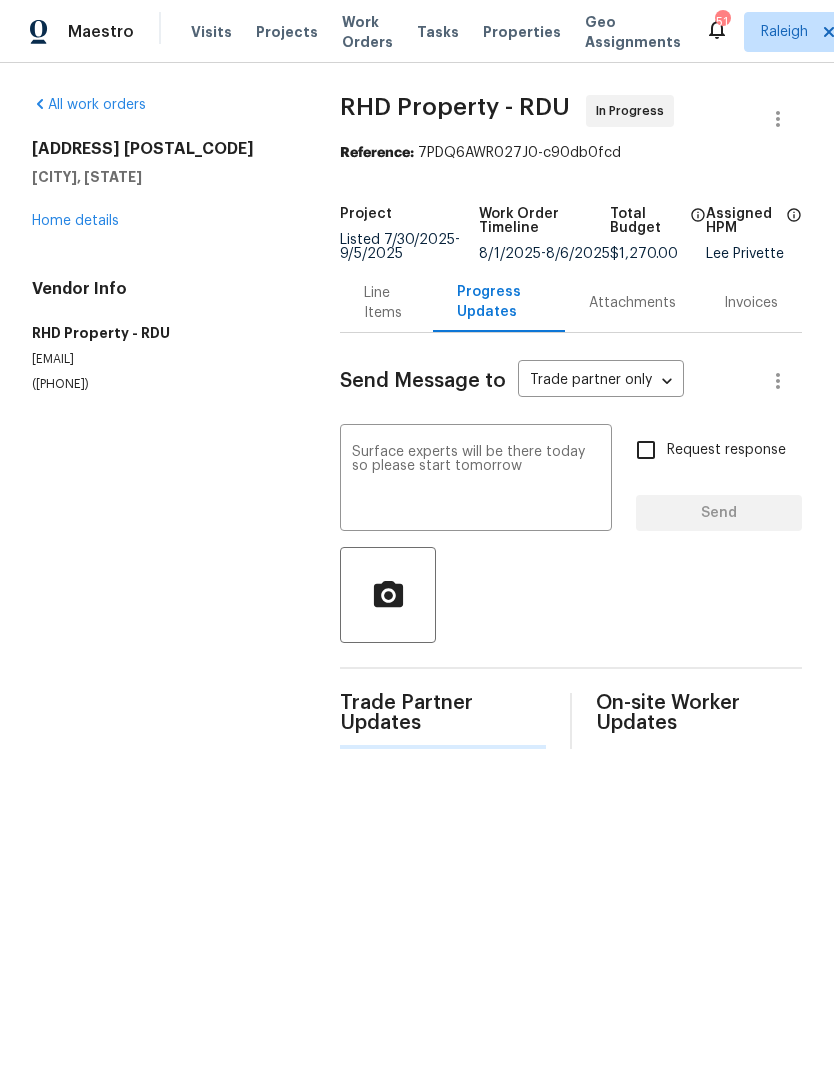 type 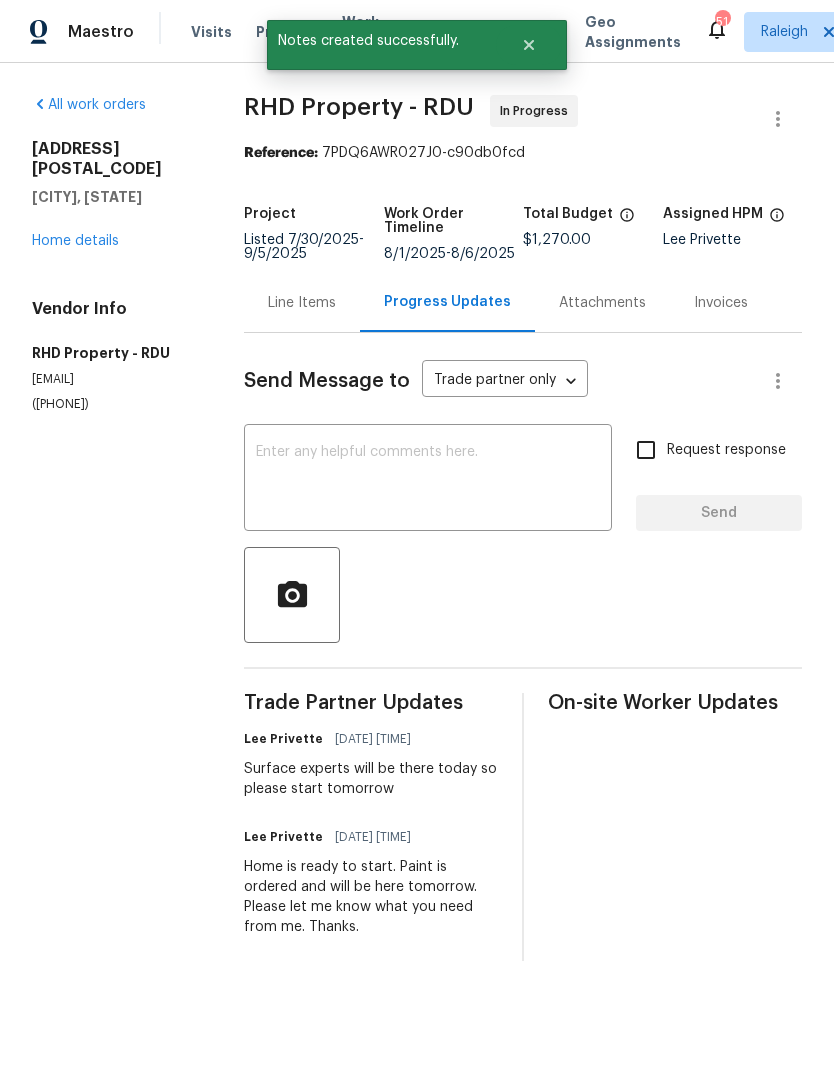 click on "Home details" at bounding box center (75, 241) 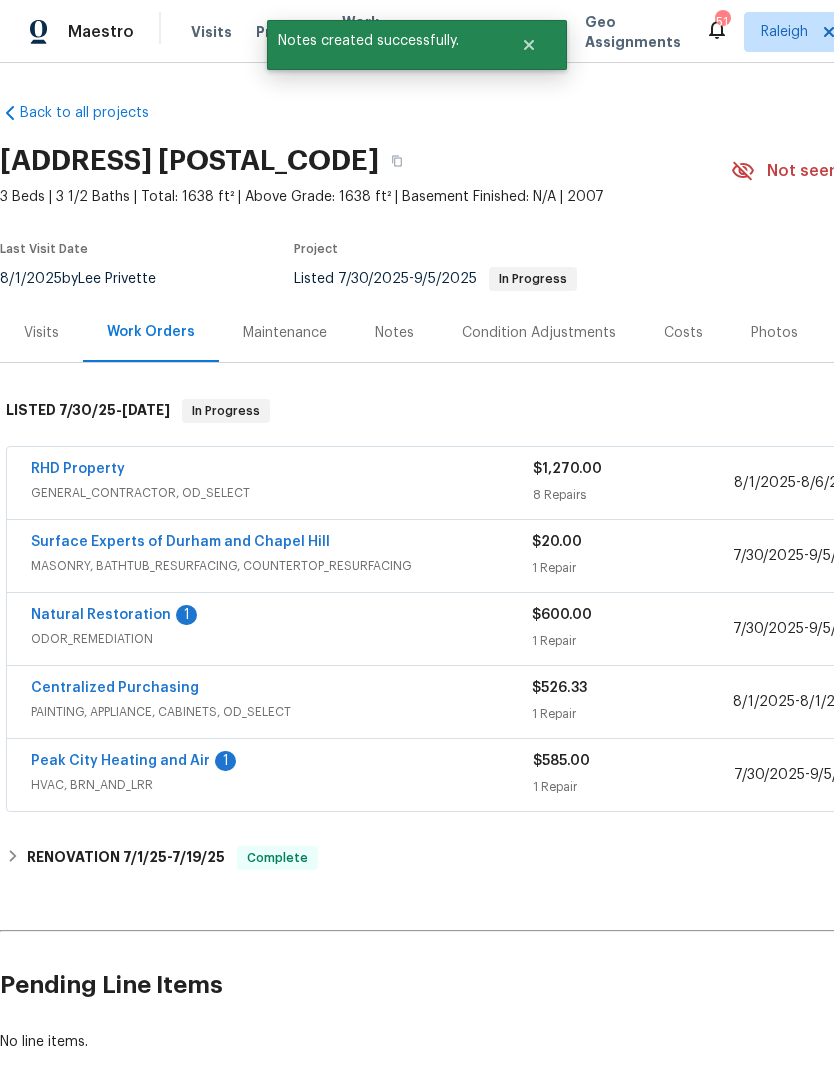 click on "Natural Restoration" at bounding box center (101, 615) 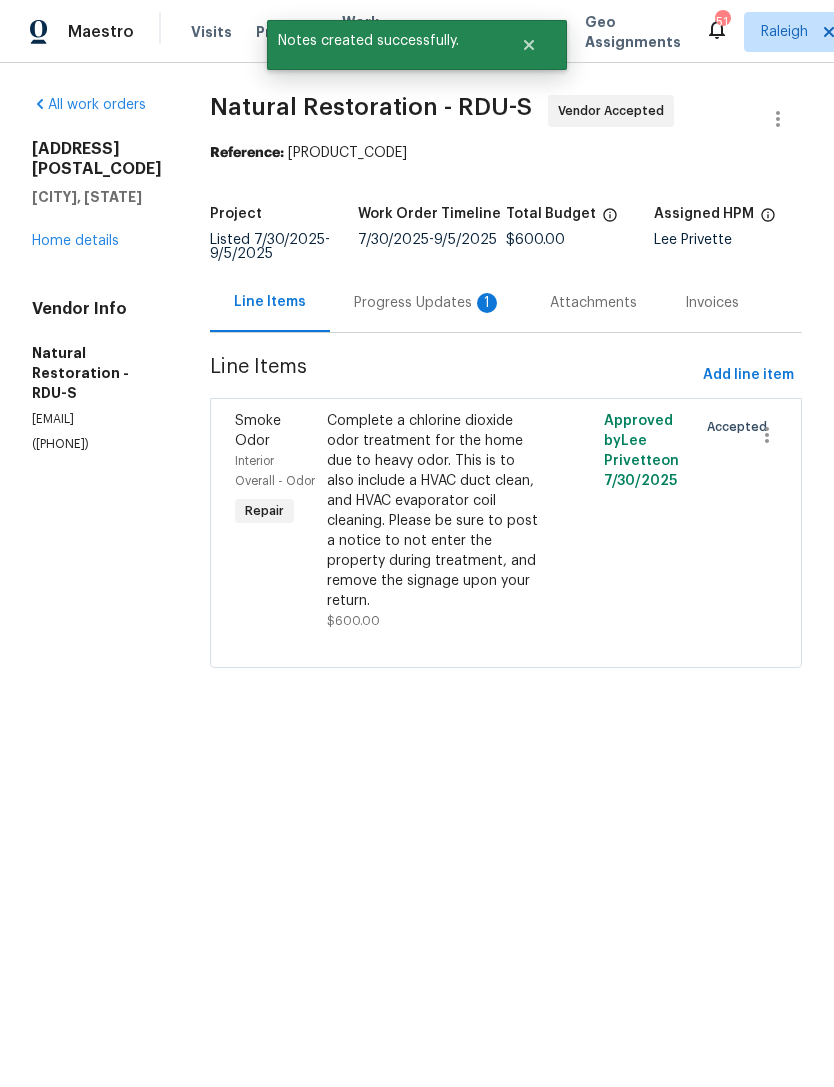 click on "Progress Updates 1" at bounding box center [428, 302] 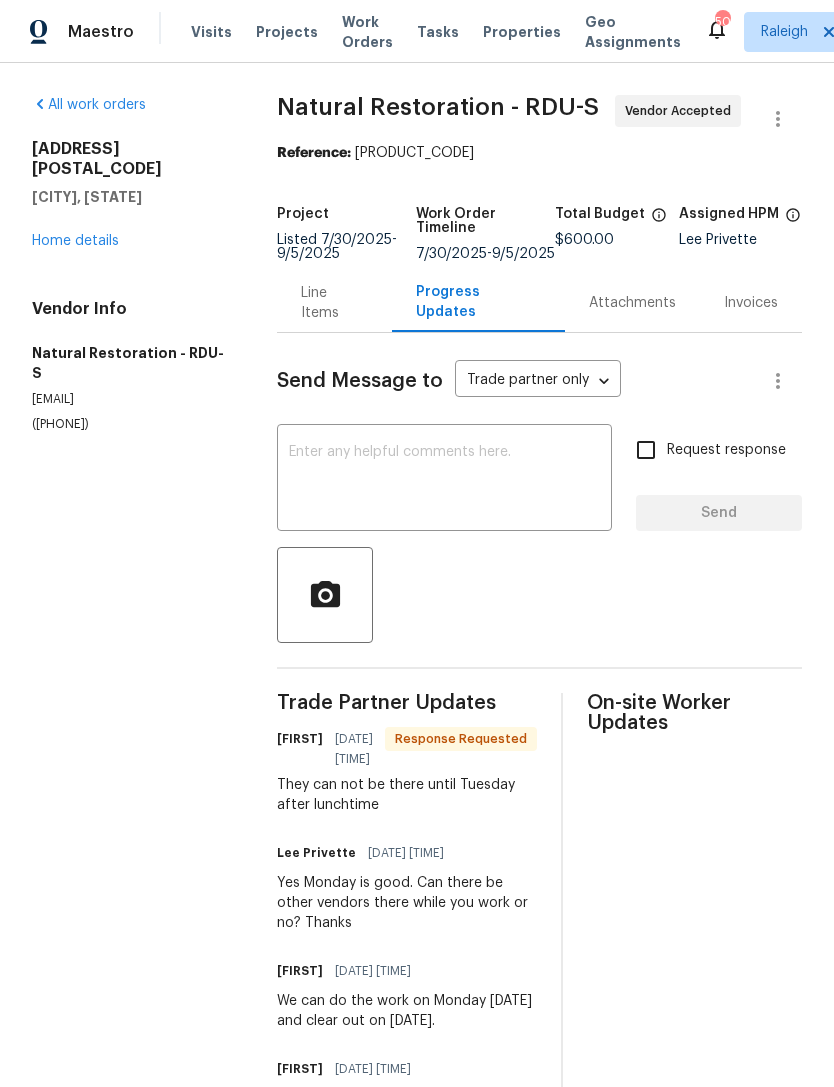 click on "Home details" at bounding box center (75, 241) 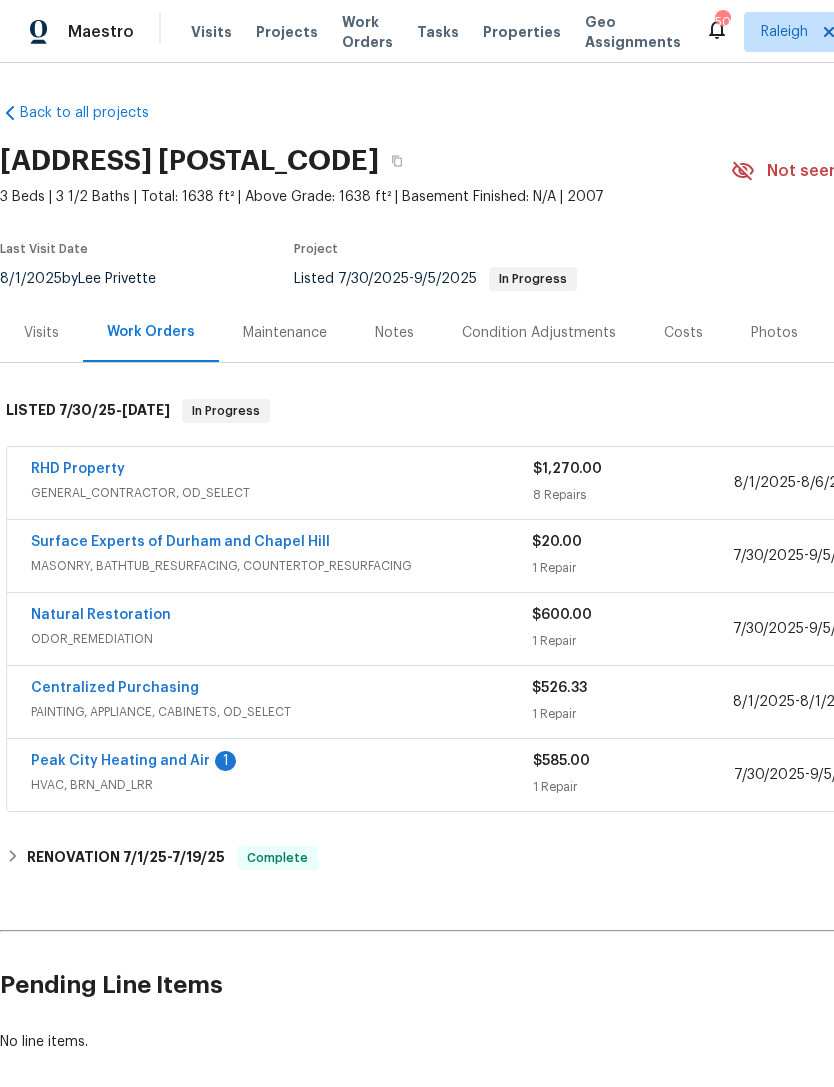 click on "Surface Experts of Durham and Chapel Hill" at bounding box center (180, 542) 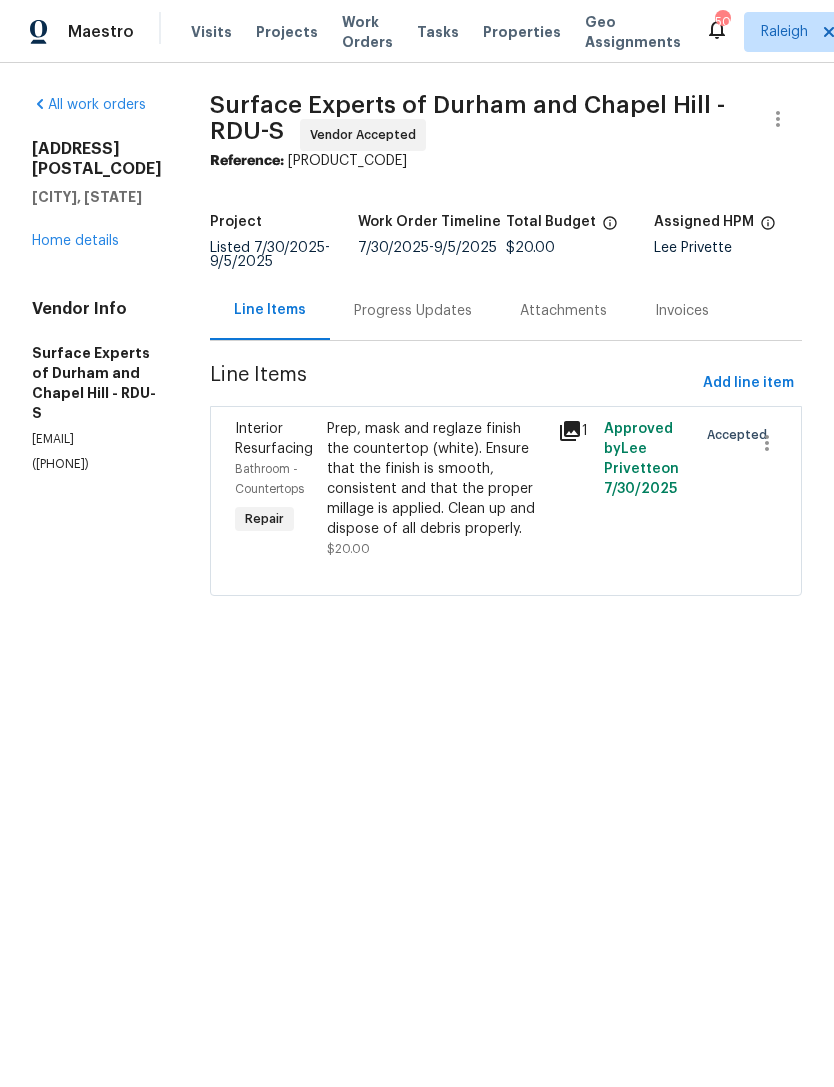 click on "Progress Updates" at bounding box center (413, 310) 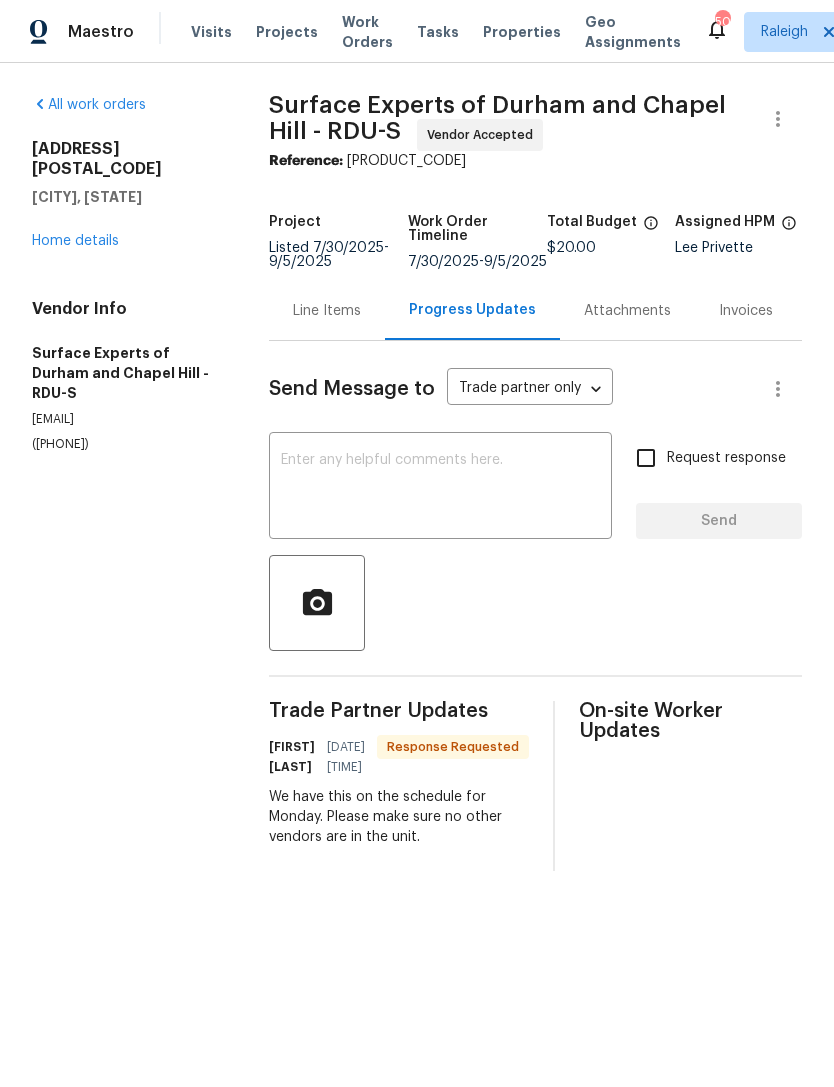 click at bounding box center (440, 488) 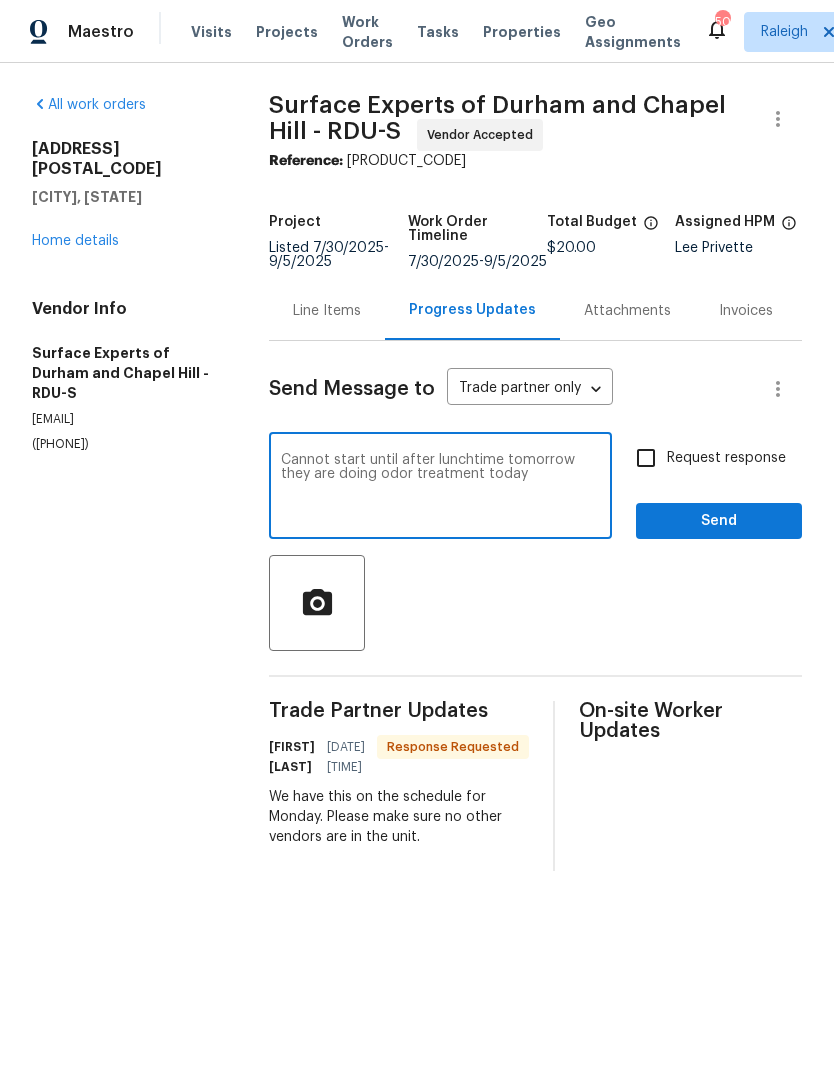 type on "Cannot start until after lunchtime tomorrow they are doing odor treatment today" 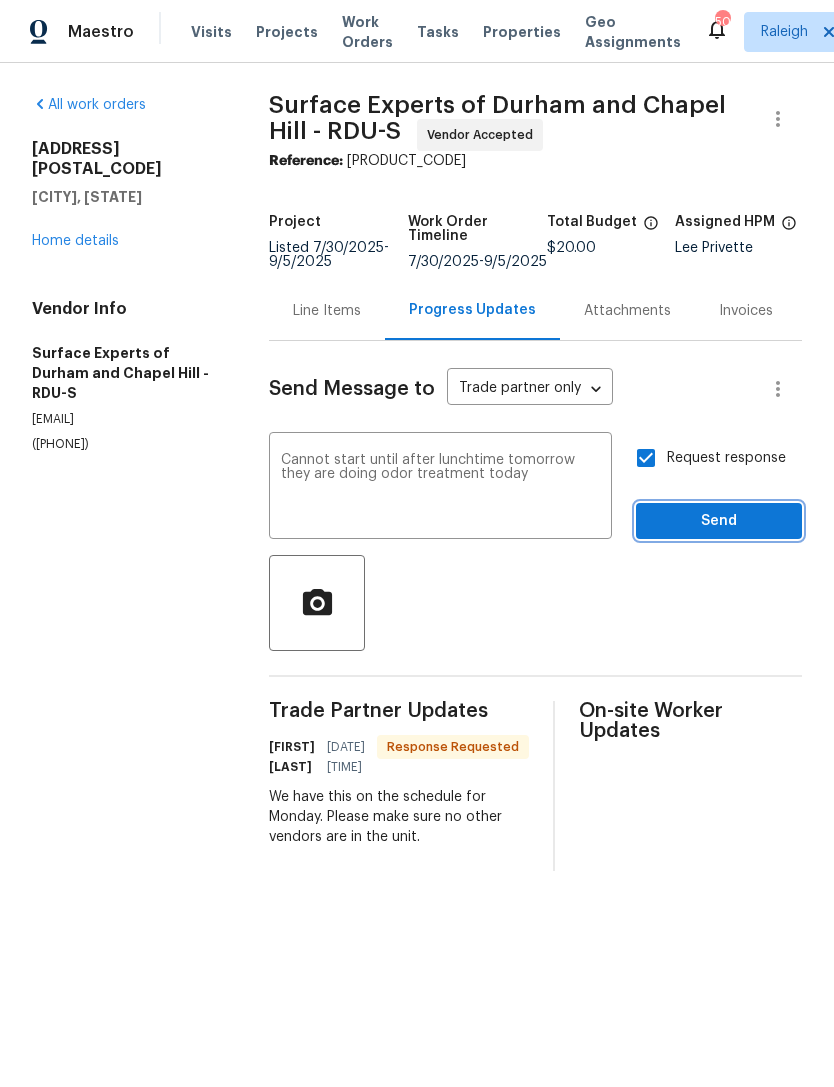 click on "Send" at bounding box center [719, 521] 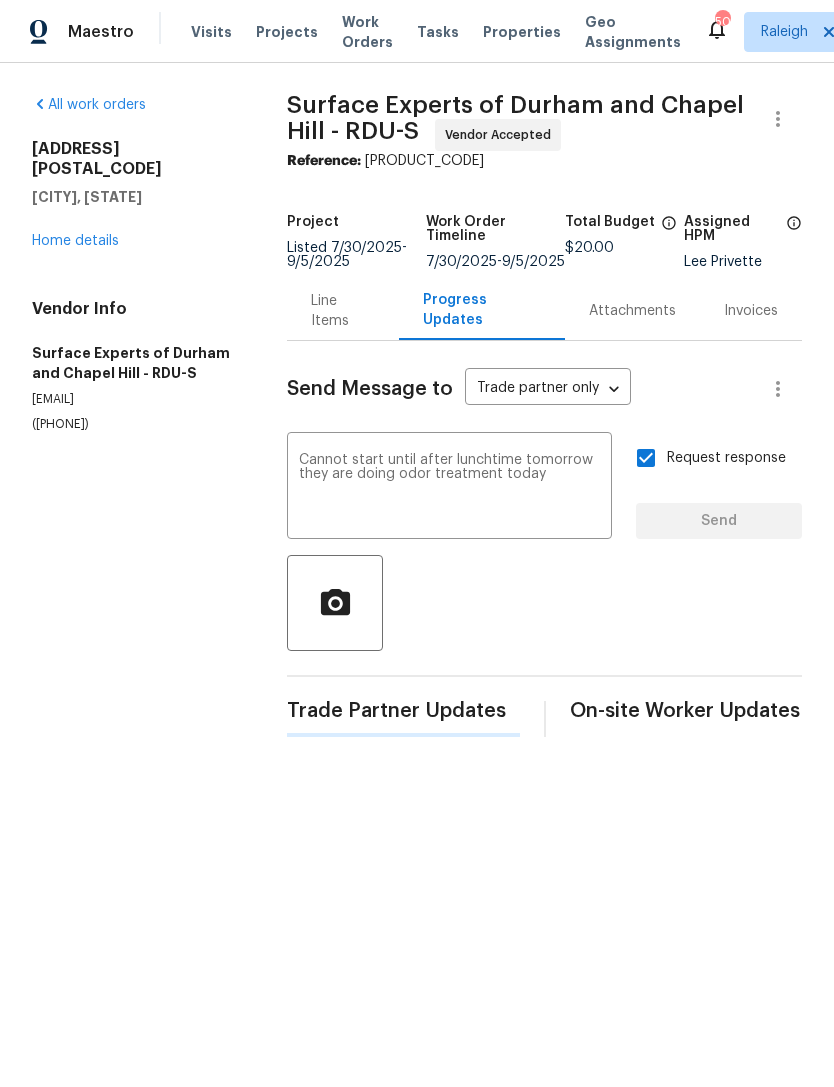 type 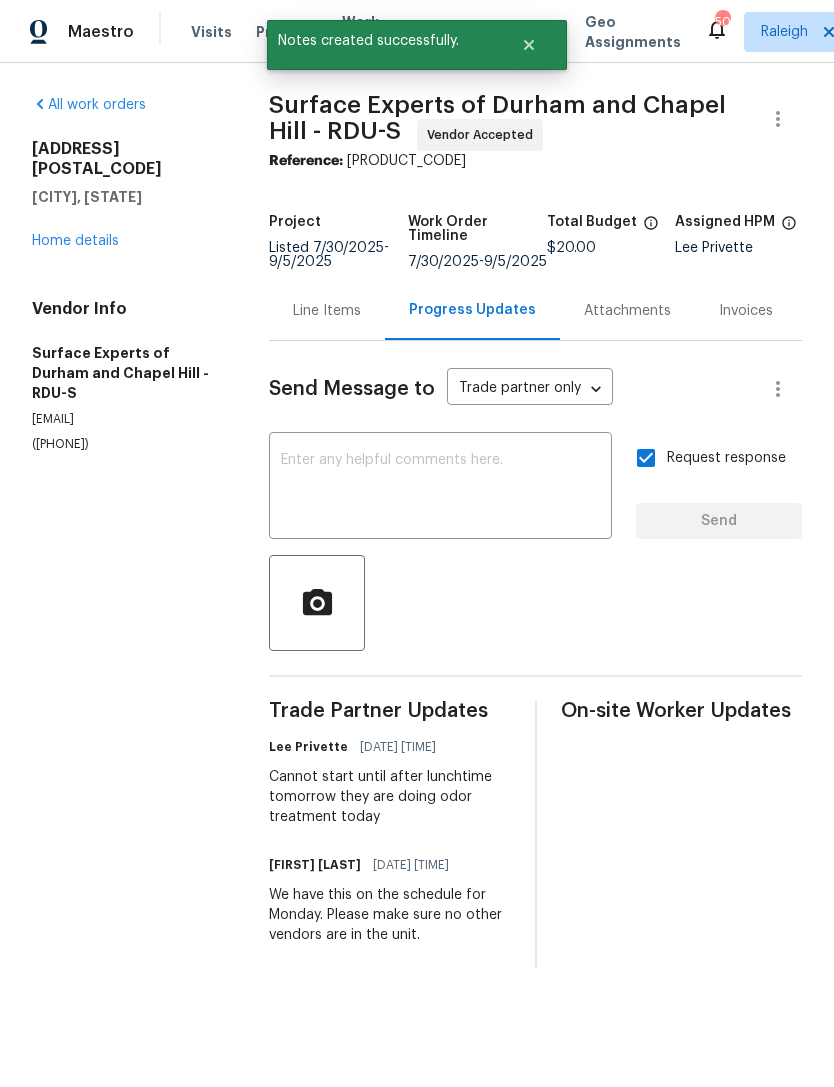 click on "Home details" at bounding box center [75, 241] 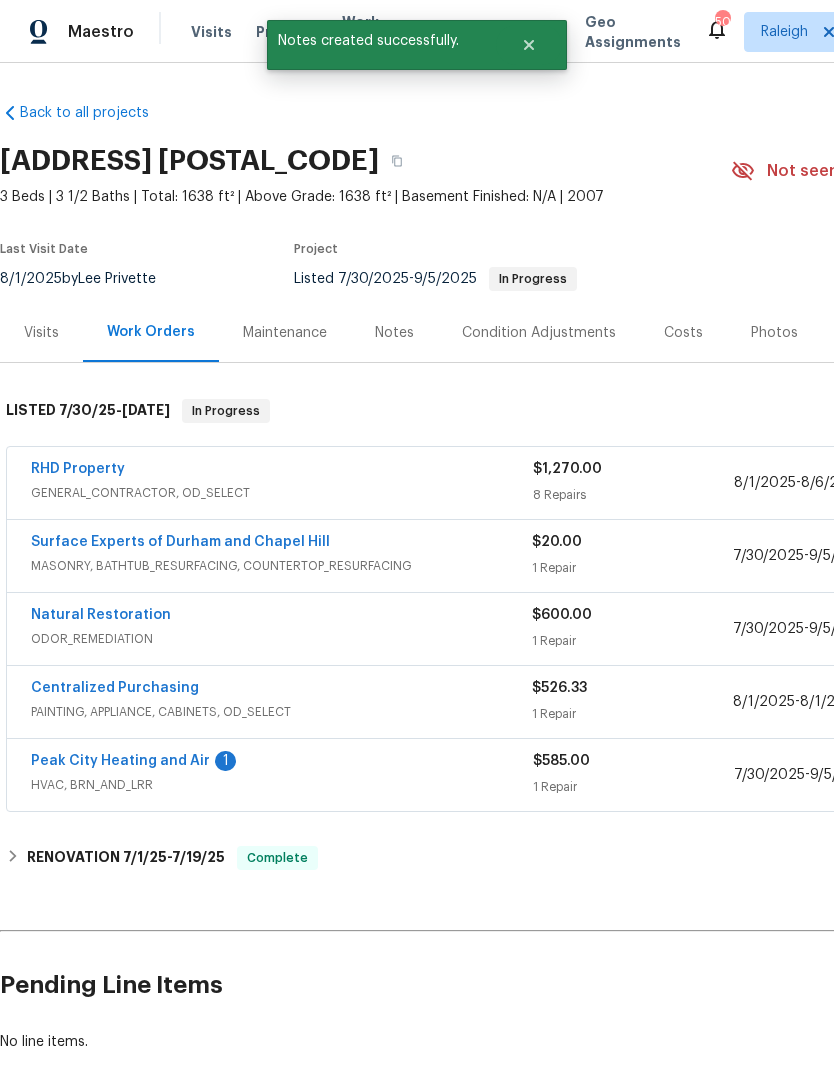 click on "RHD Property" at bounding box center (78, 469) 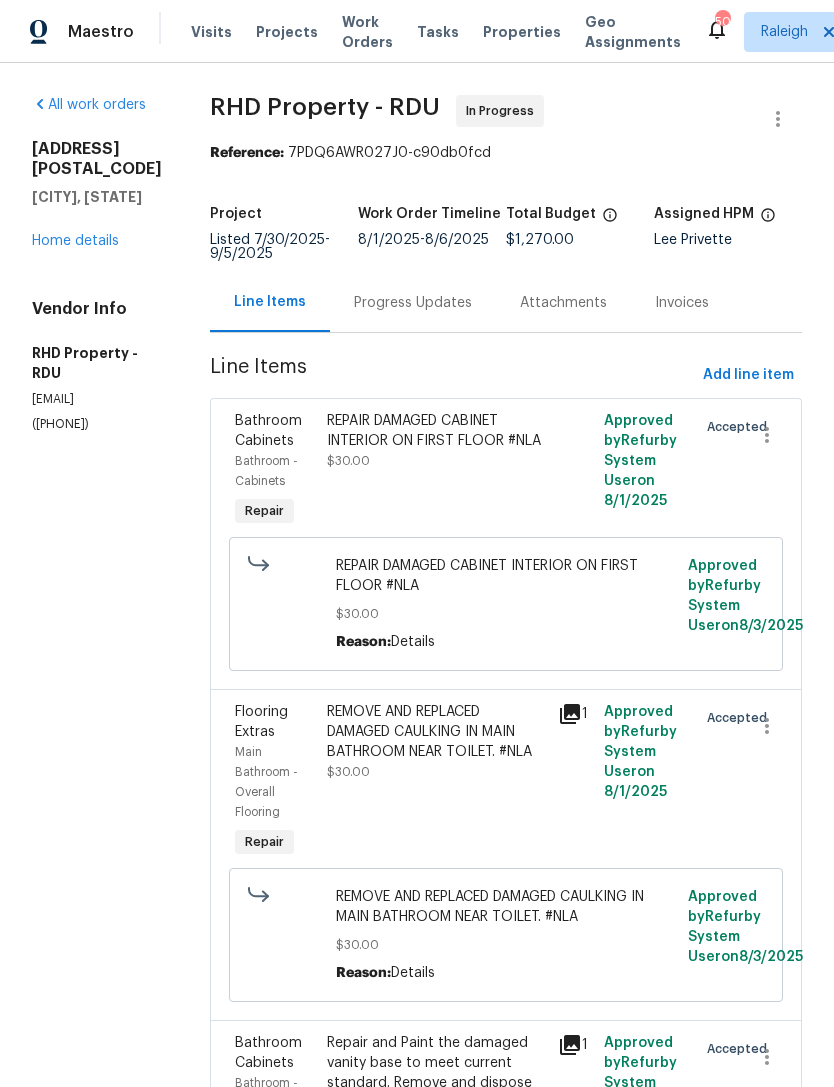 click on "Progress Updates" at bounding box center [413, 302] 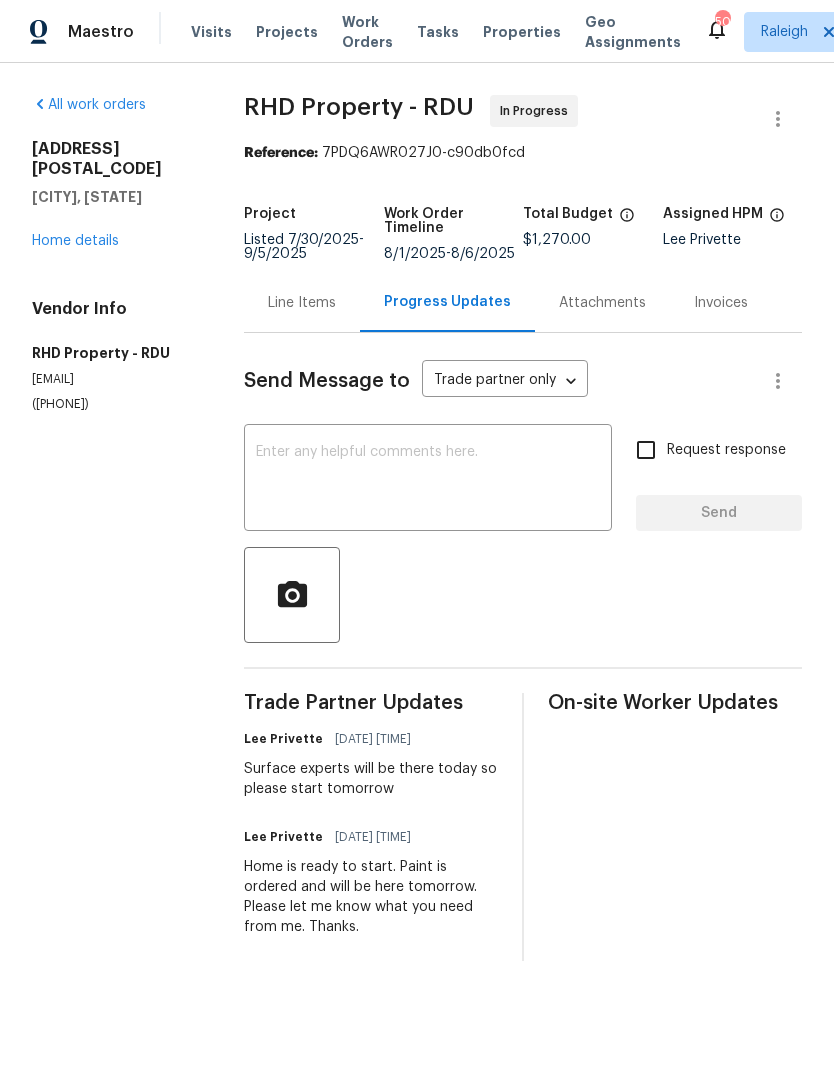 click at bounding box center [428, 480] 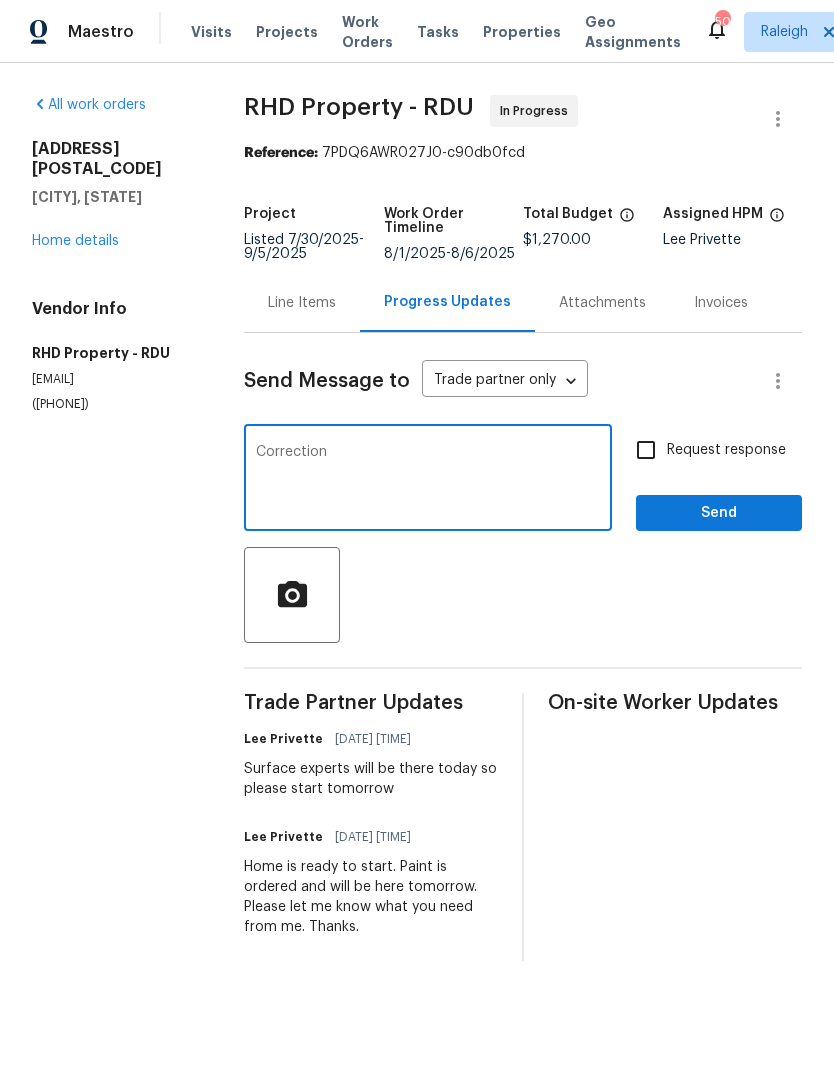 type on "Correctio" 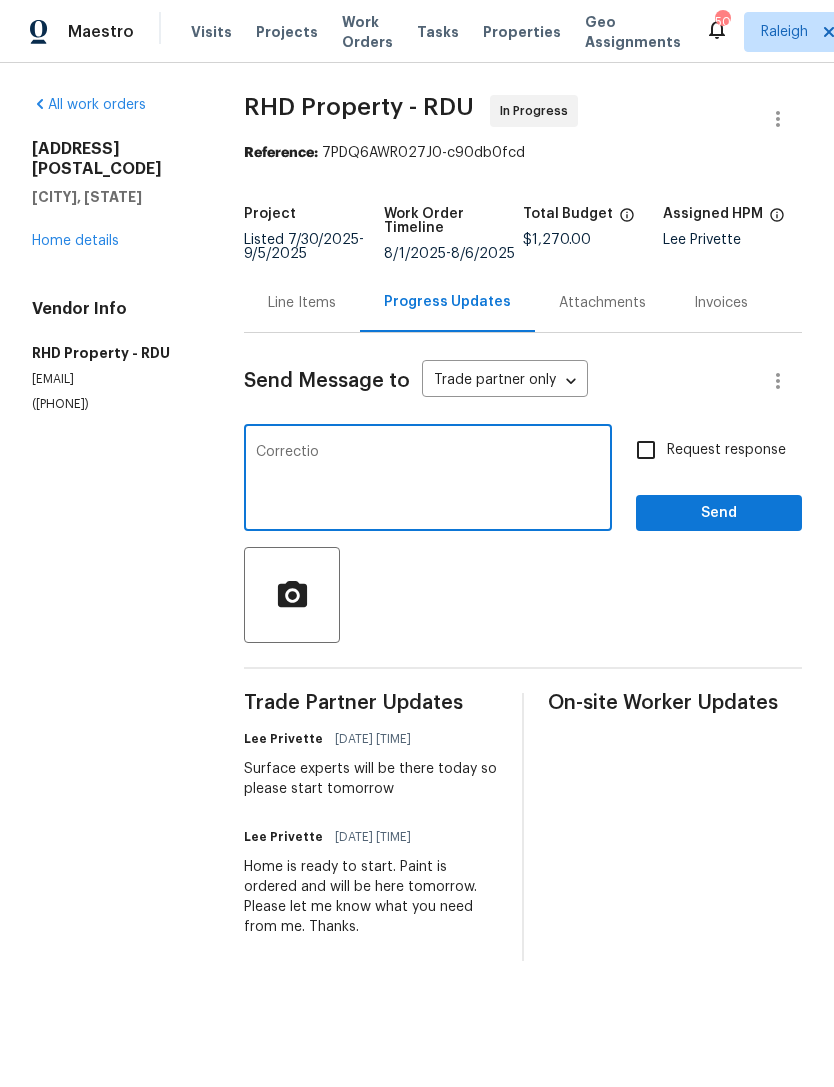 type 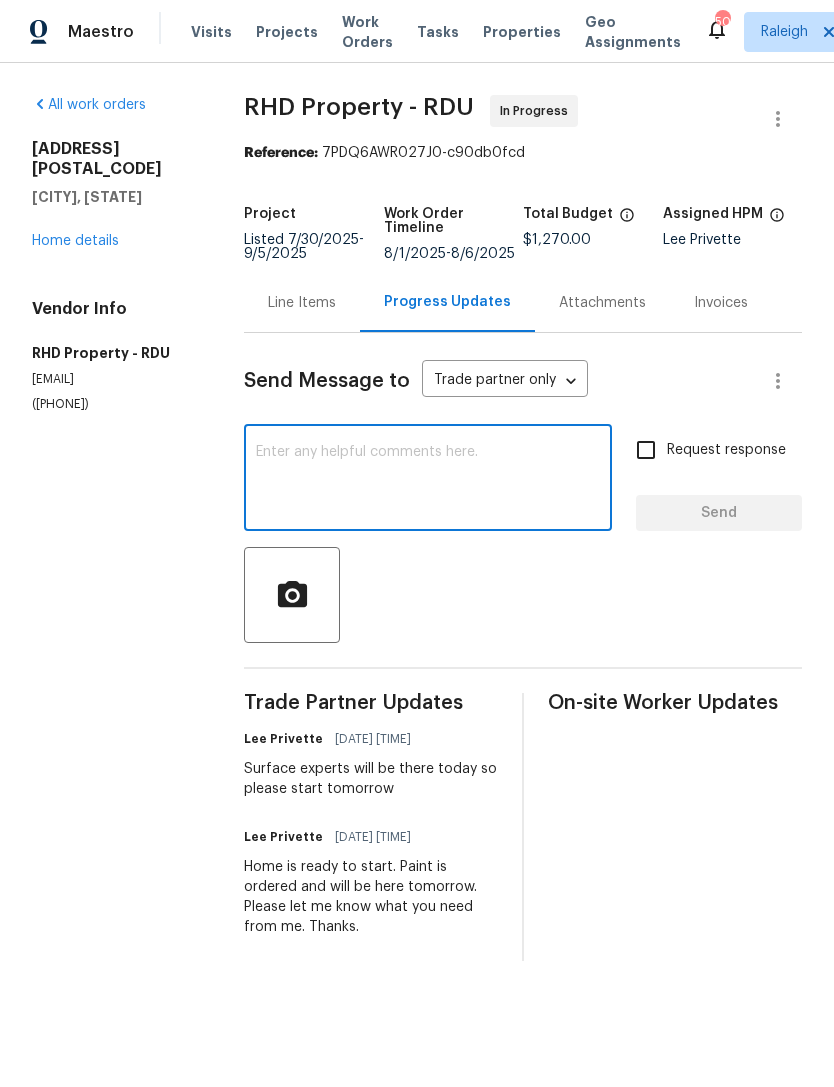 click on "Home details" at bounding box center (75, 241) 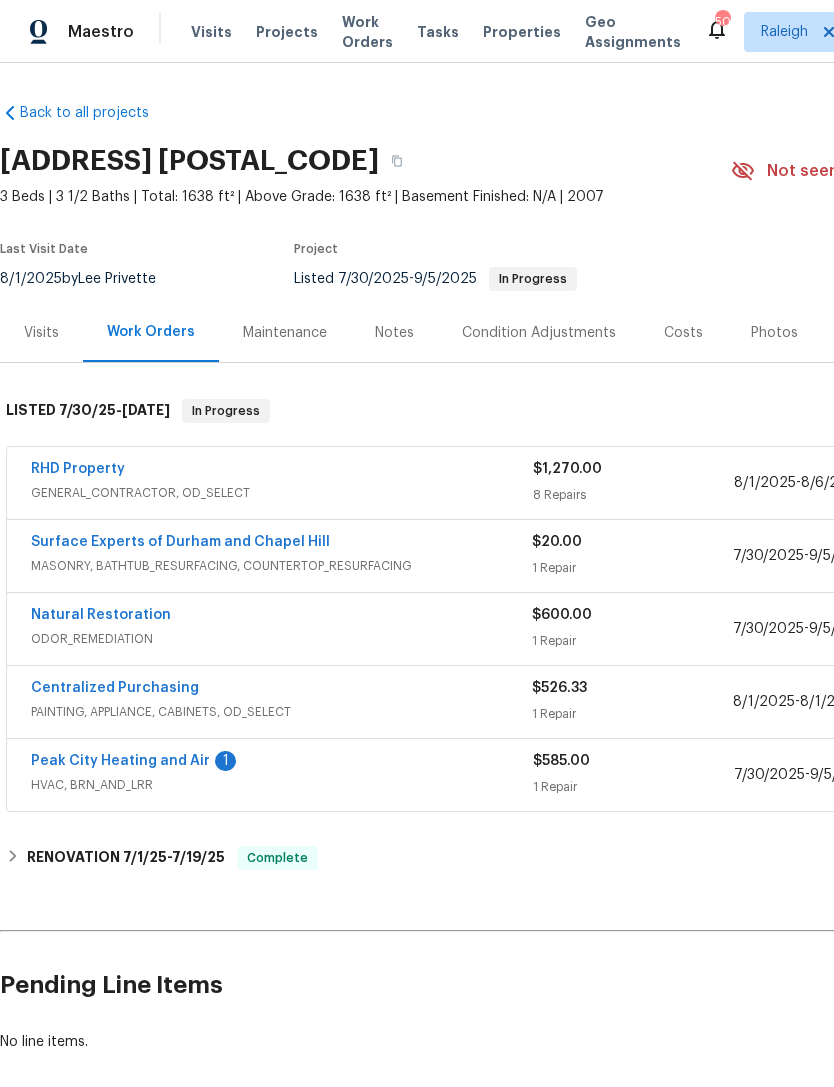 click on "Peak City Heating and Air" at bounding box center [120, 761] 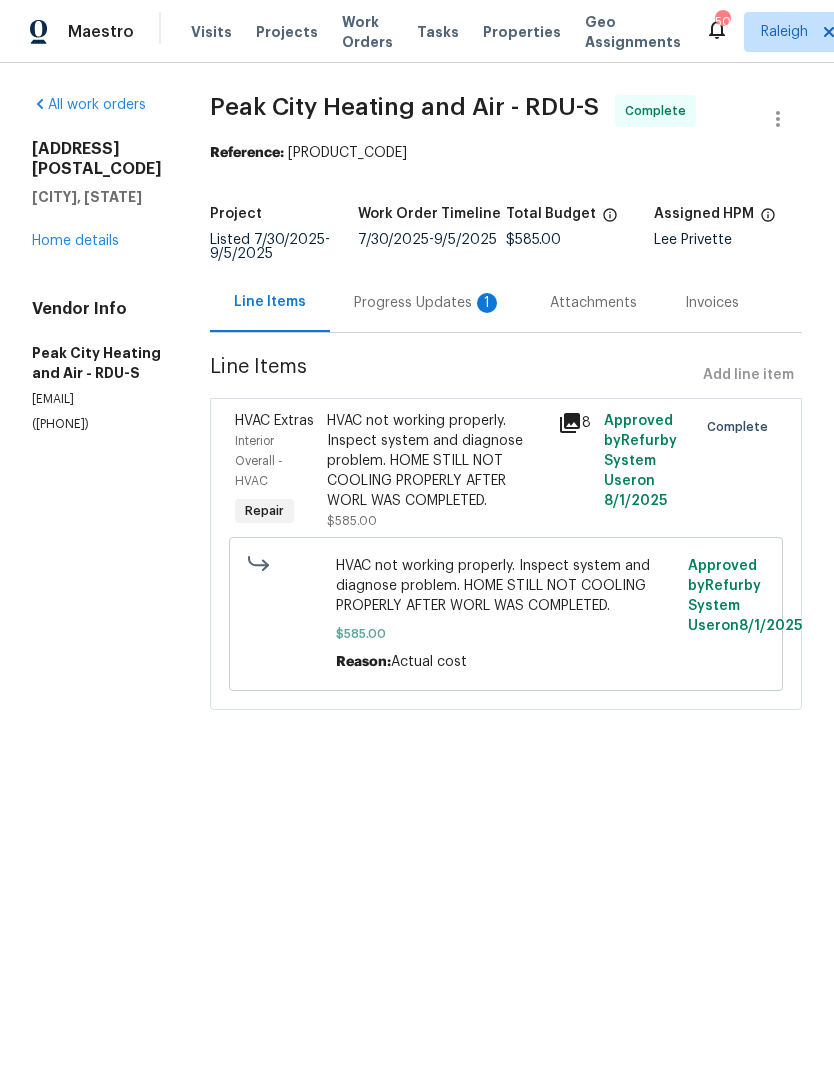 click on "Progress Updates 1" at bounding box center (428, 302) 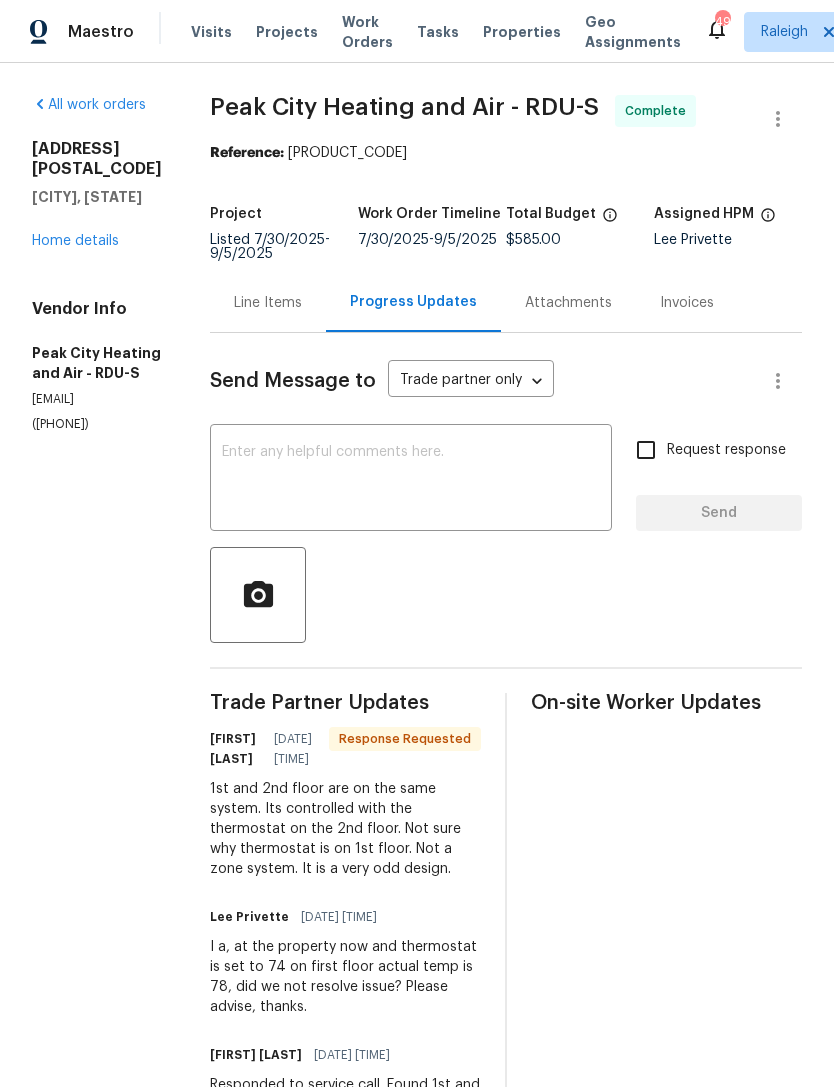 click at bounding box center (411, 480) 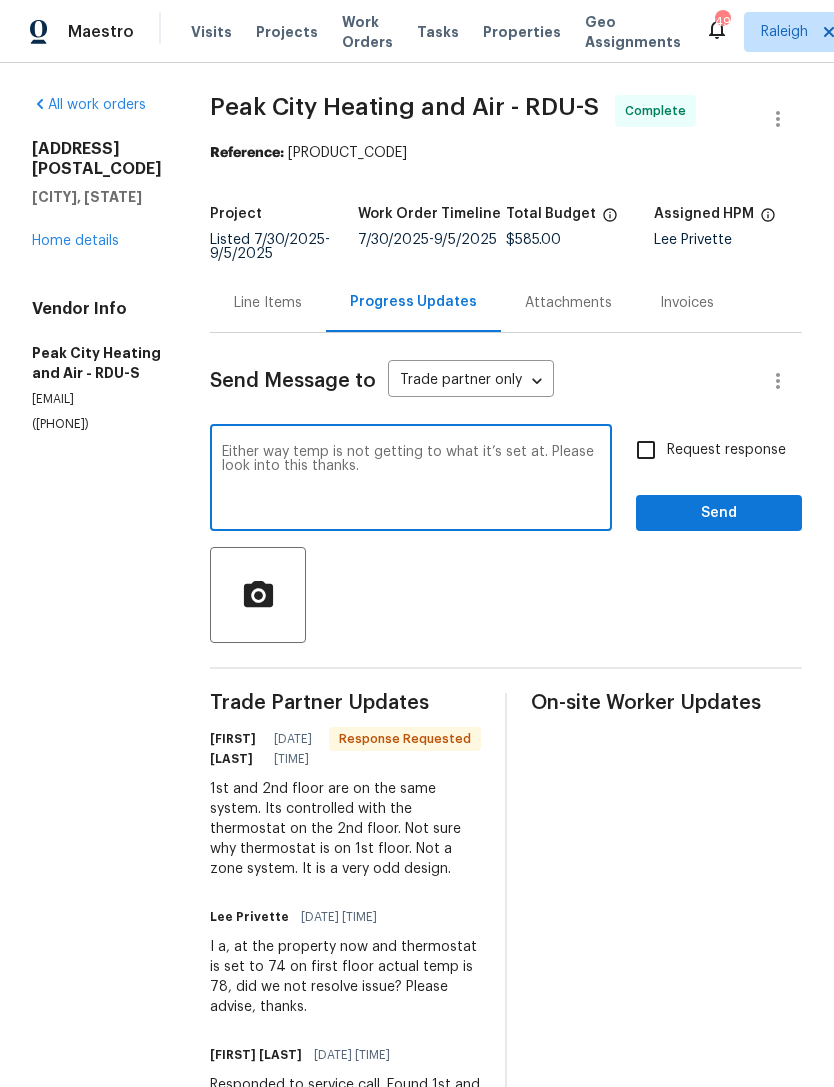 type on "Either way temp is not getting to what it’s set at. Please look into this thanks." 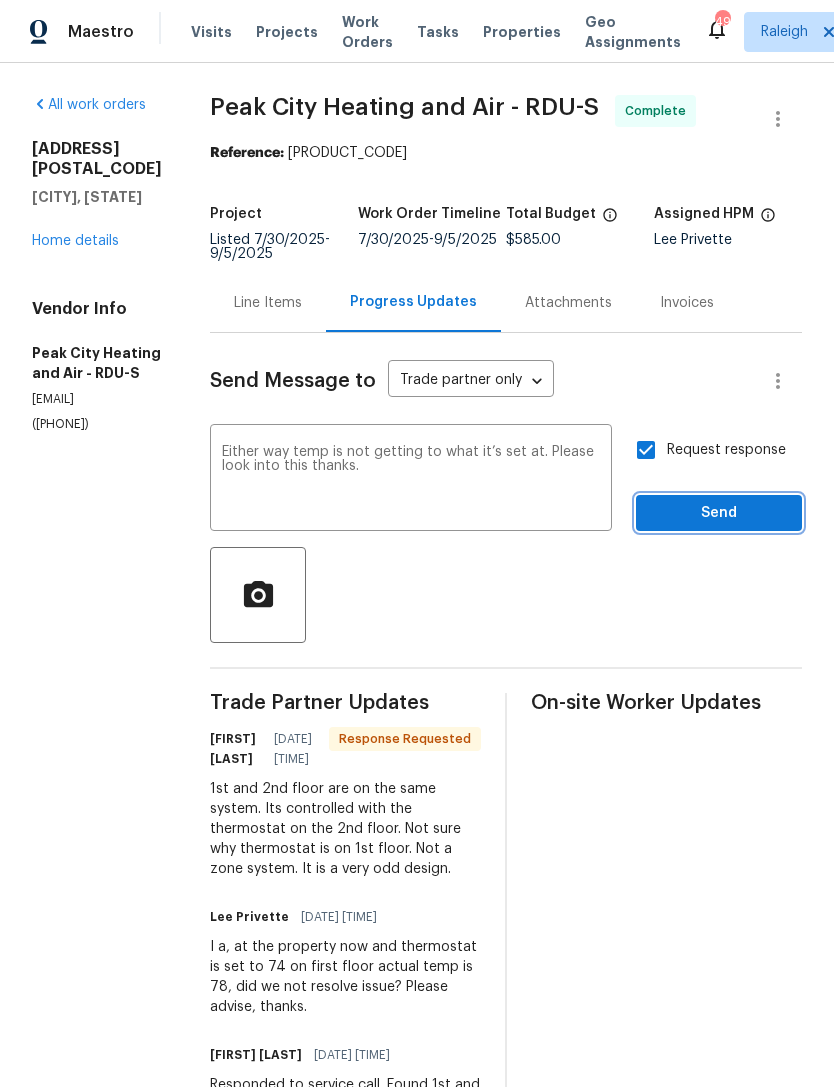click on "Send" at bounding box center (719, 513) 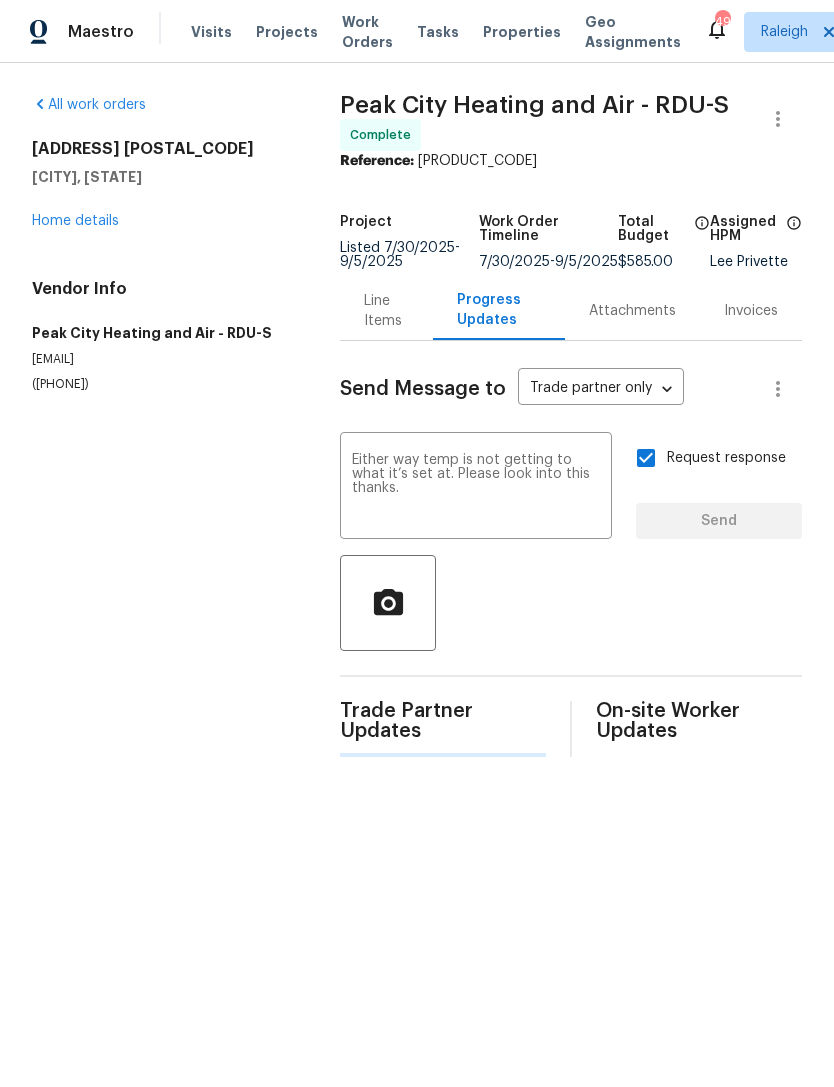 type 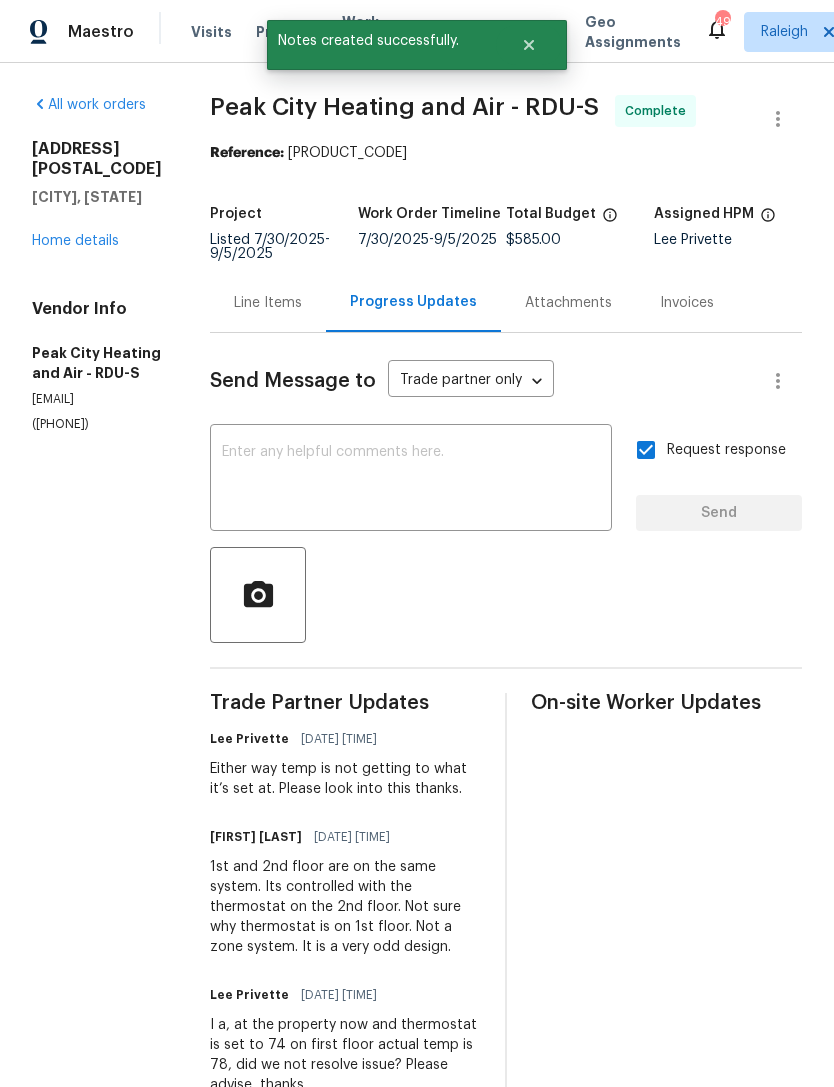 click on "Home details" at bounding box center [75, 241] 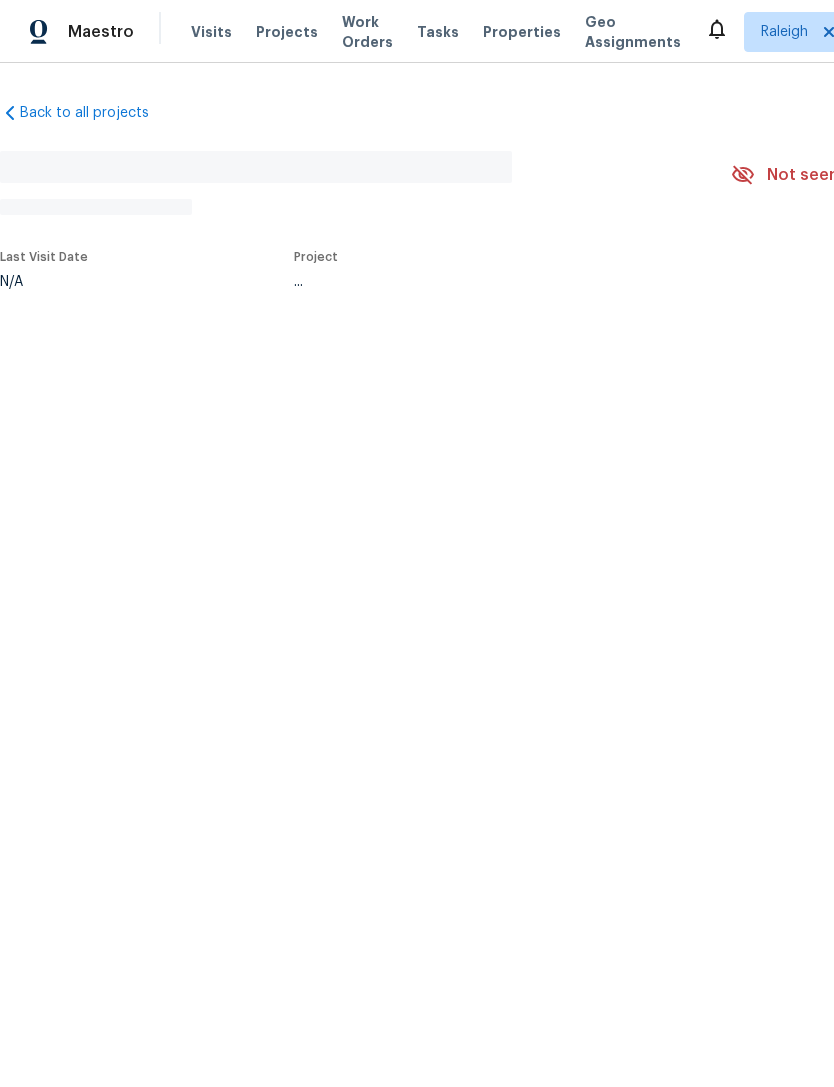 scroll, scrollTop: 0, scrollLeft: 0, axis: both 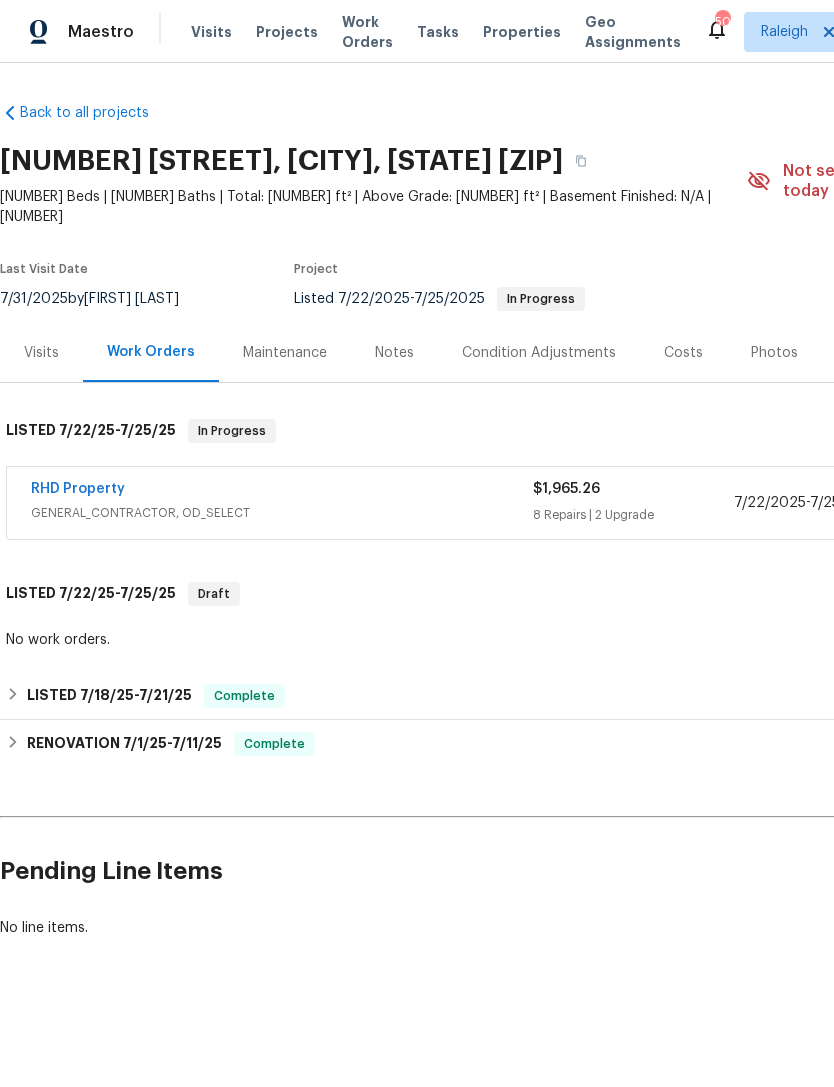 click on "RHD Property" at bounding box center [78, 489] 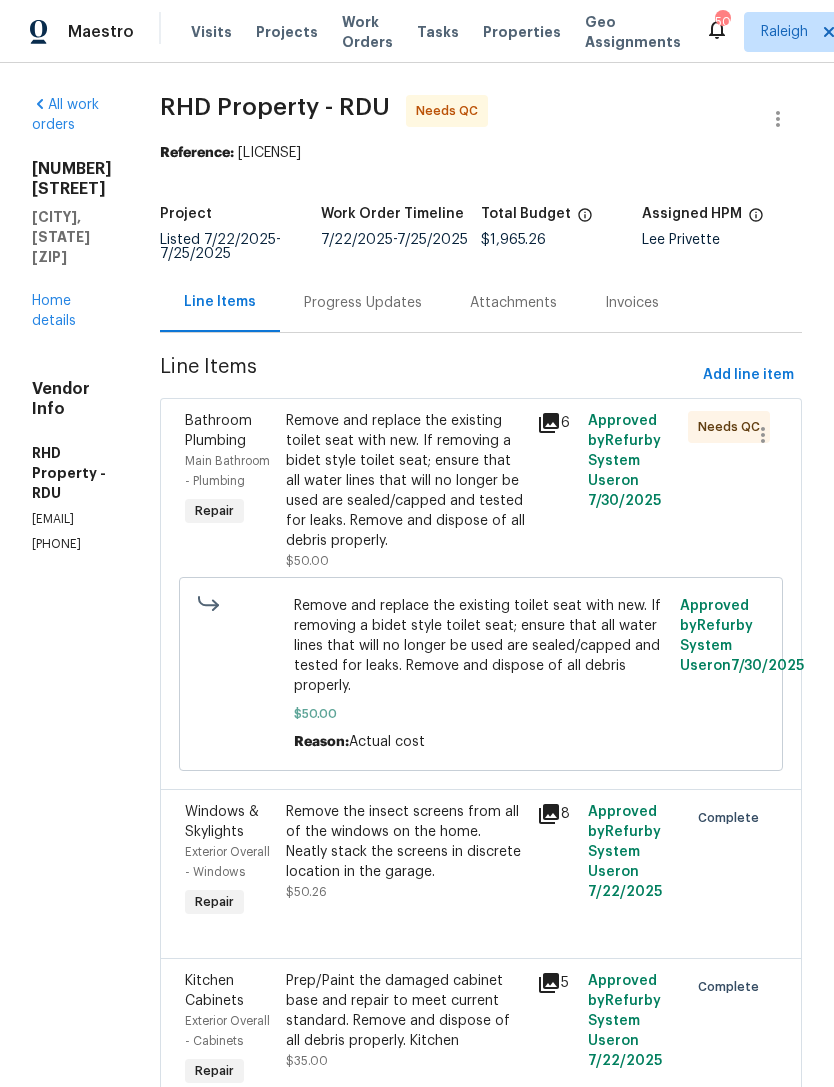 click on "Remove and replace the existing toilet seat with new. If removing a bidet style toilet seat; ensure that all water lines that will no longer be used are sealed/capped and tested for leaks. Remove and dispose of all debris properly." at bounding box center [406, 481] 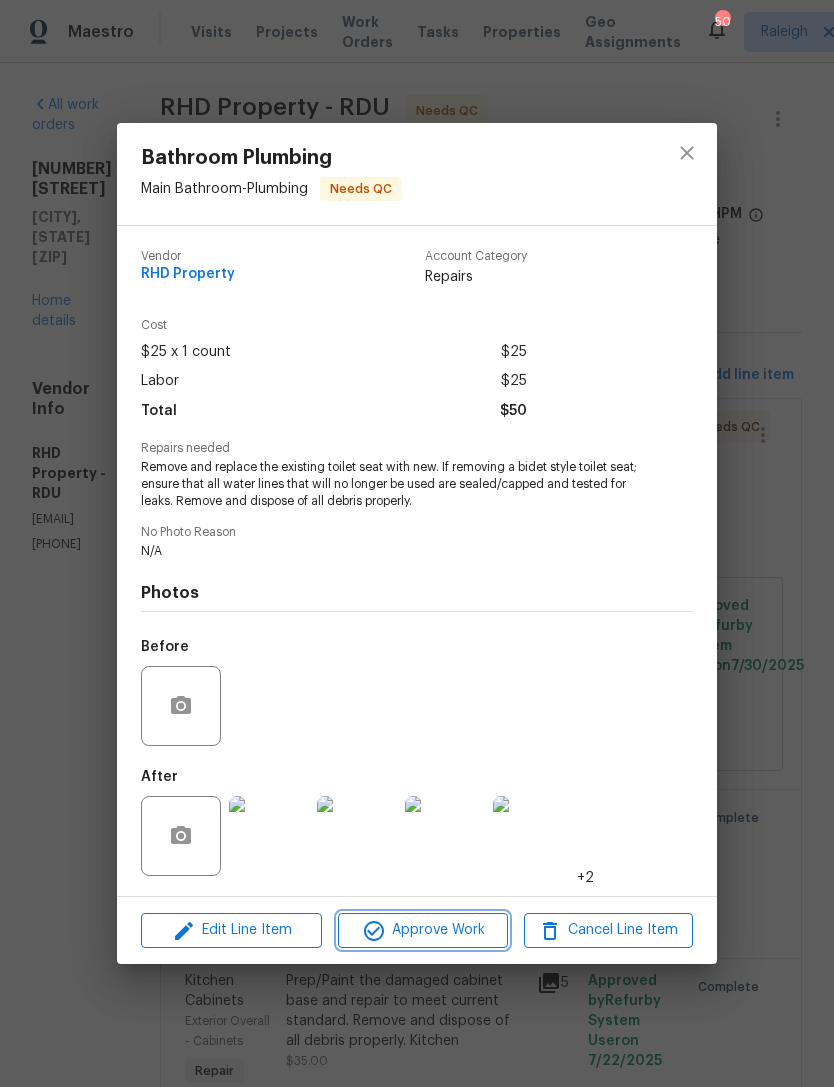 click on "Approve Work" at bounding box center [422, 930] 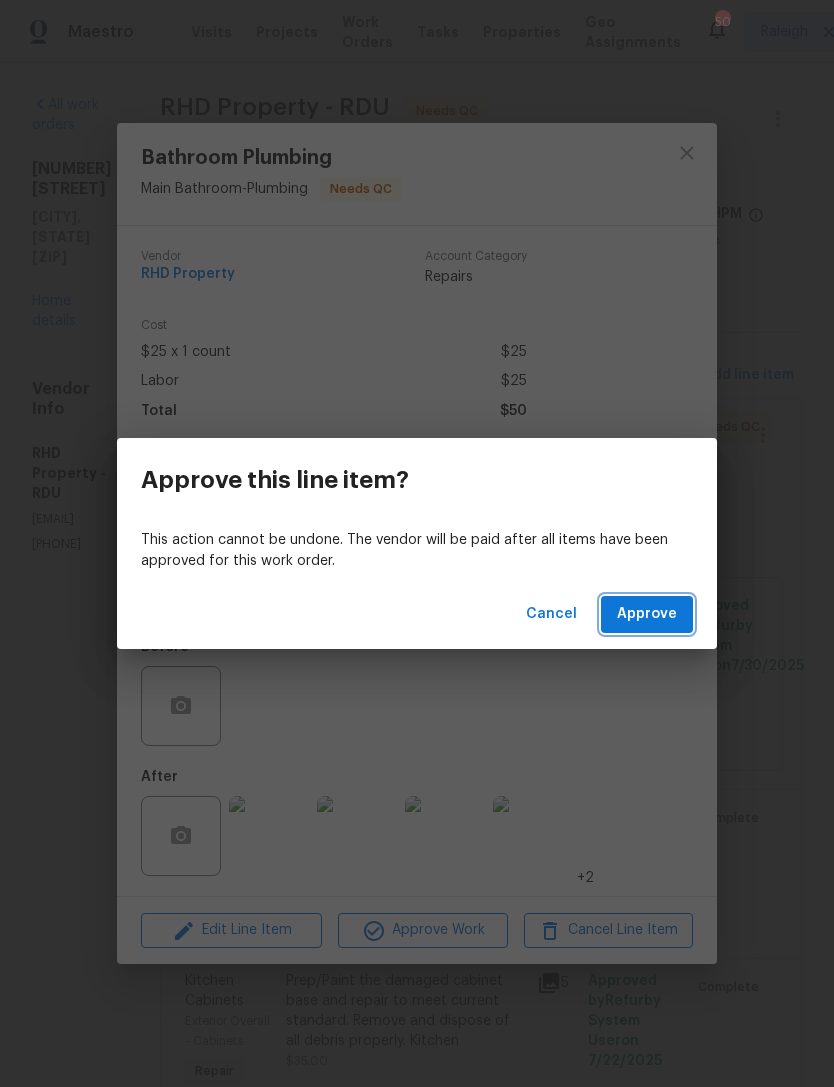 click on "Approve" at bounding box center [647, 614] 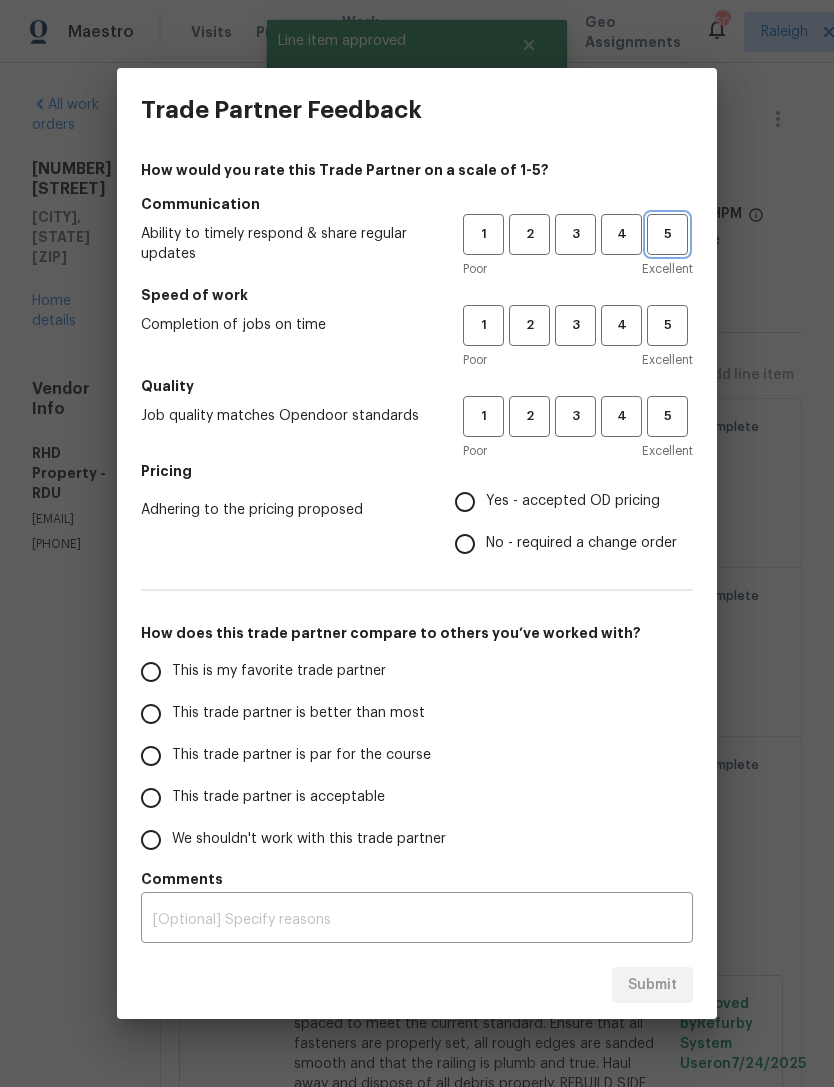 click on "5" at bounding box center (667, 234) 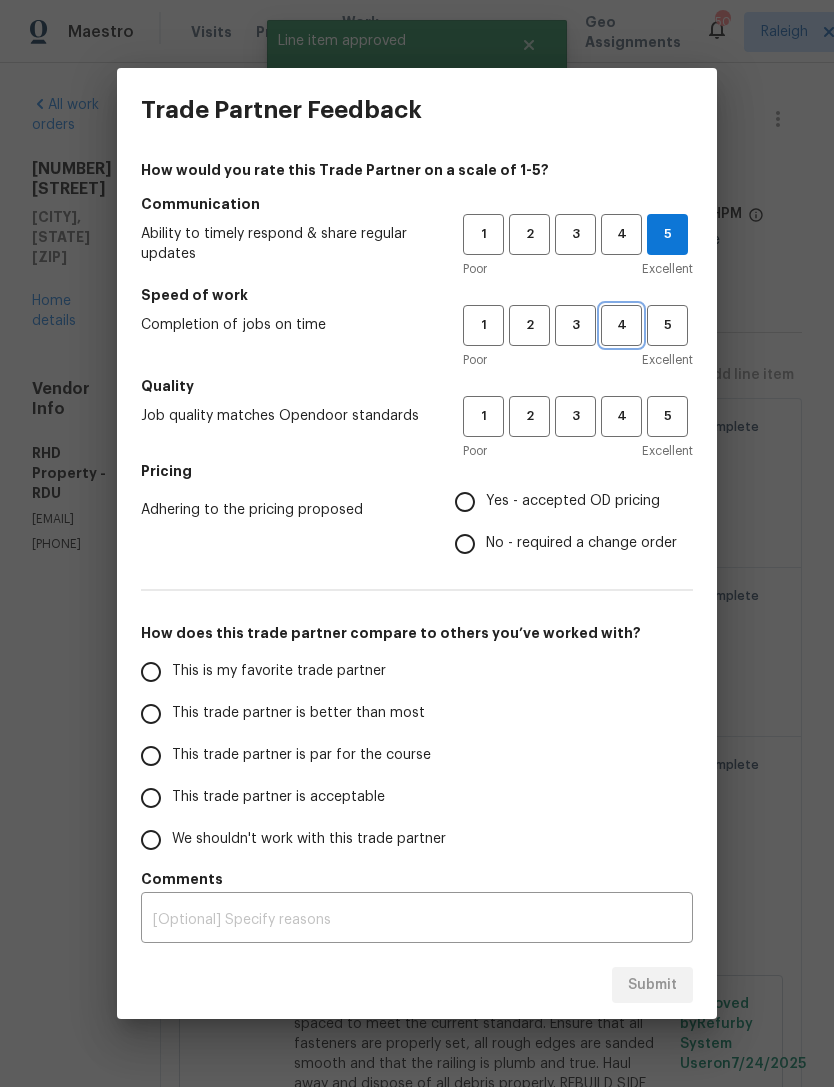 click on "4" at bounding box center (621, 325) 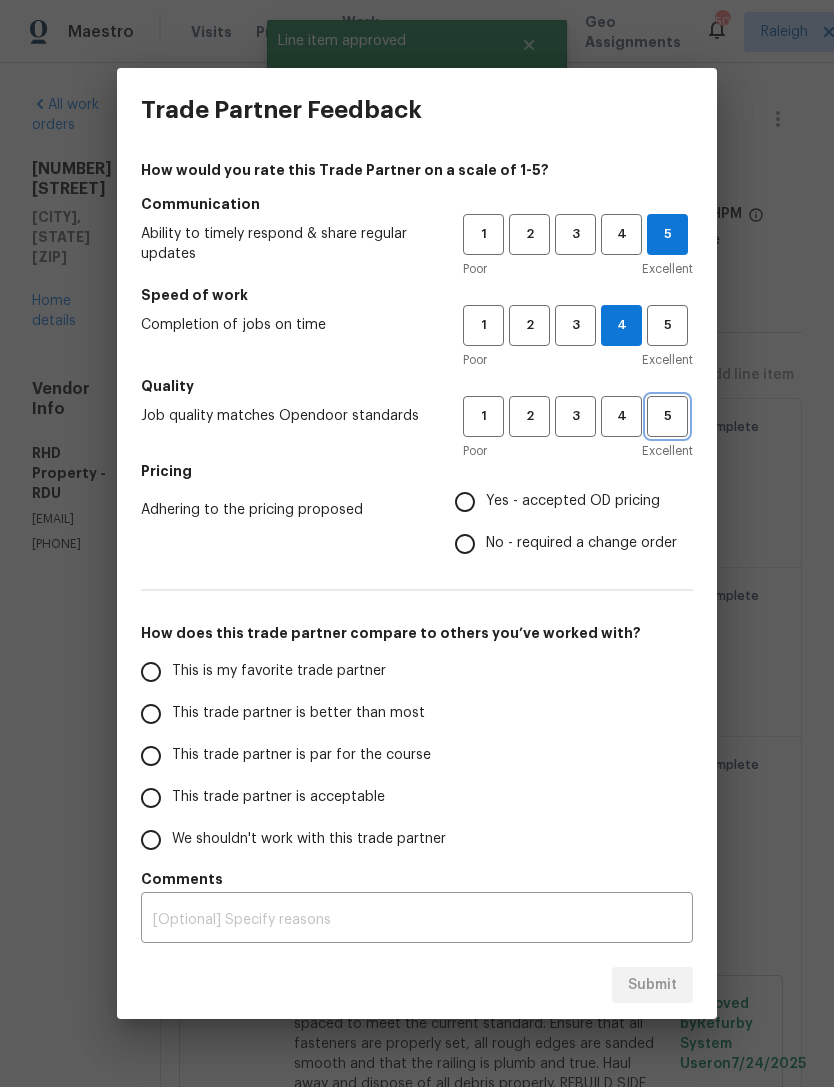 click on "5" at bounding box center (667, 416) 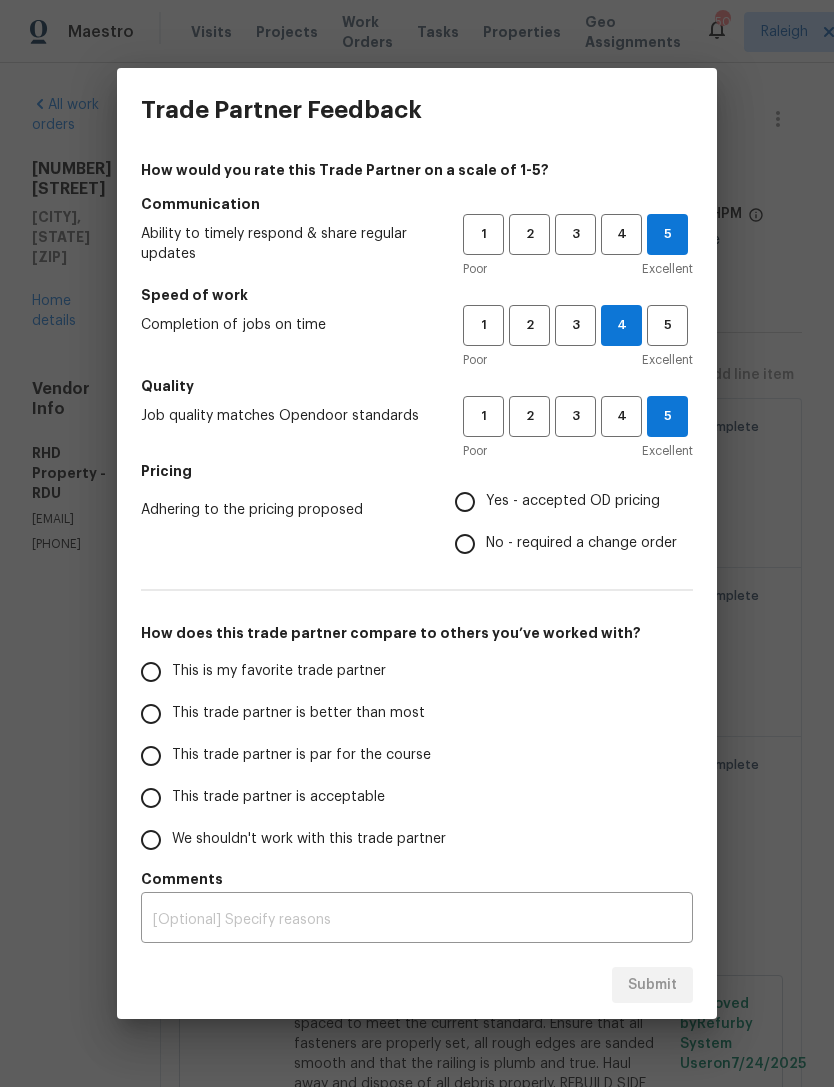 click on "No - required a change order" at bounding box center (581, 543) 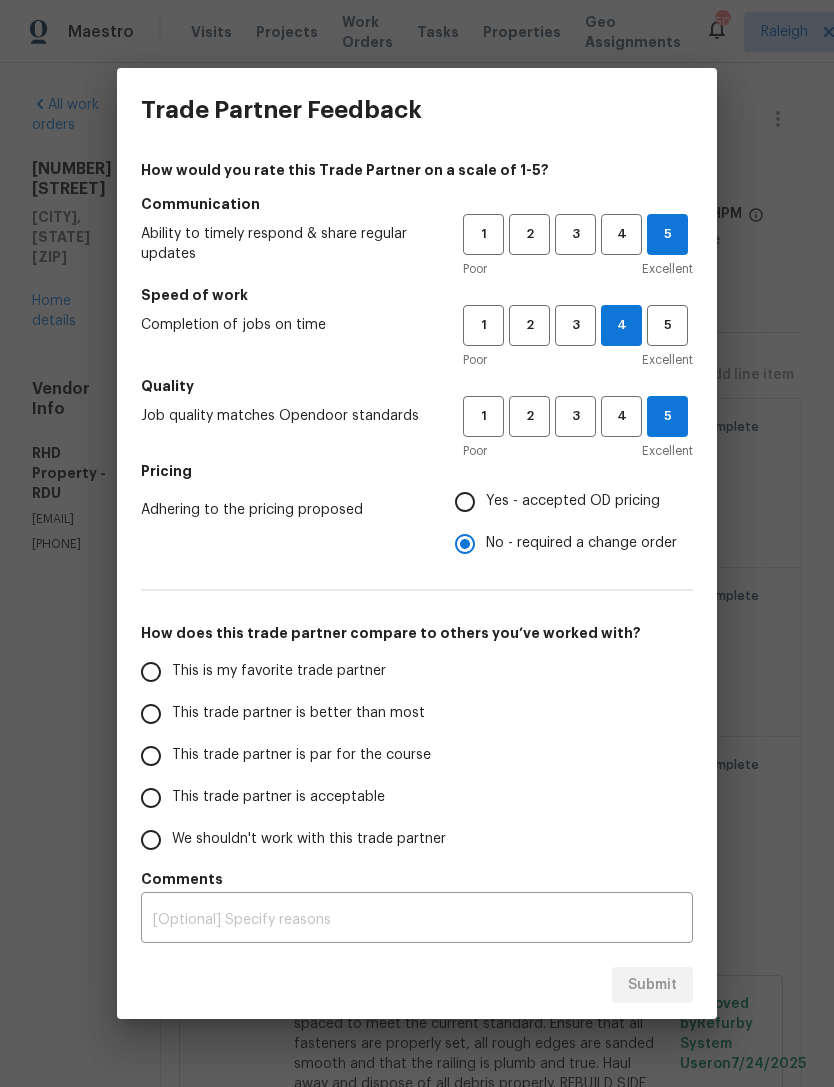 click on "This trade partner is better than most" at bounding box center [151, 714] 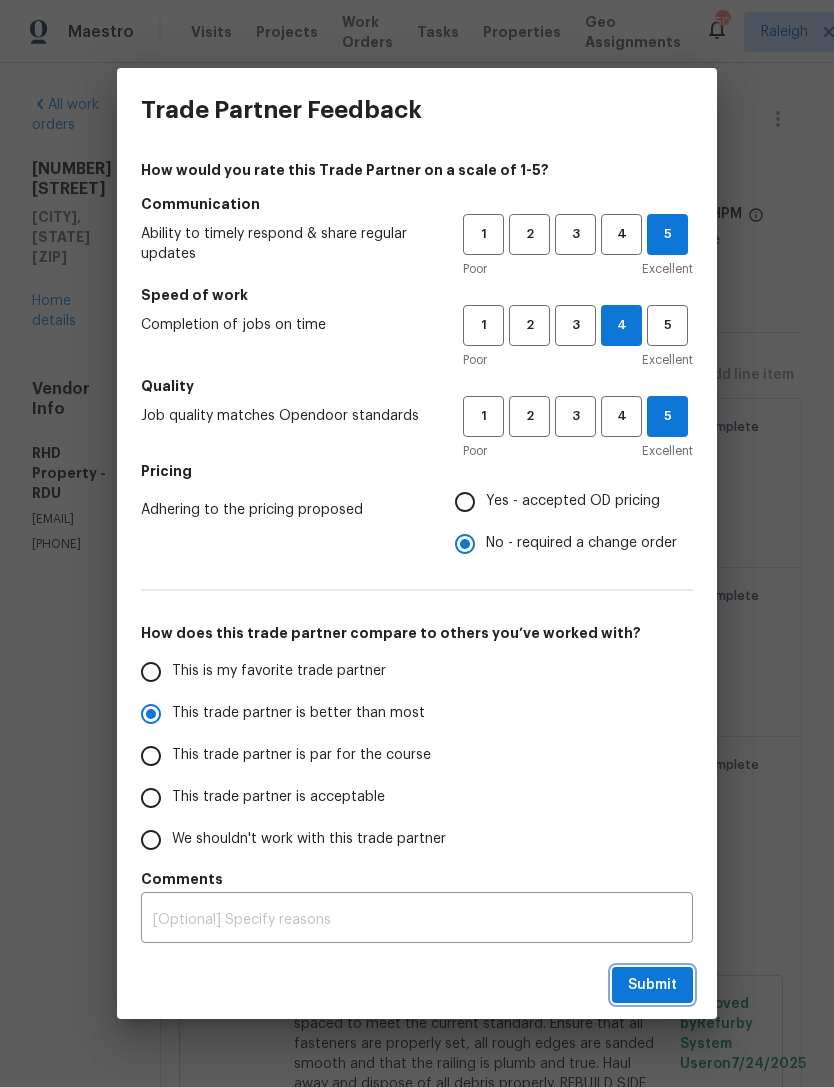click on "Submit" at bounding box center [652, 985] 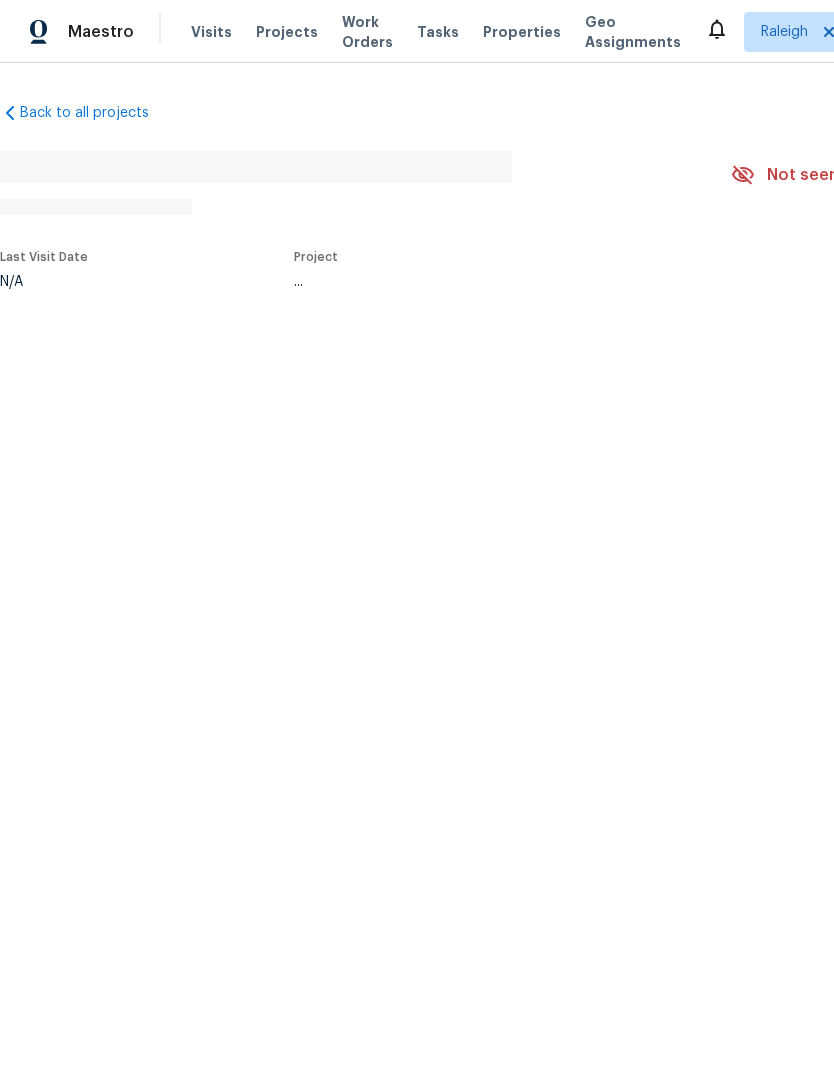 scroll, scrollTop: 0, scrollLeft: 0, axis: both 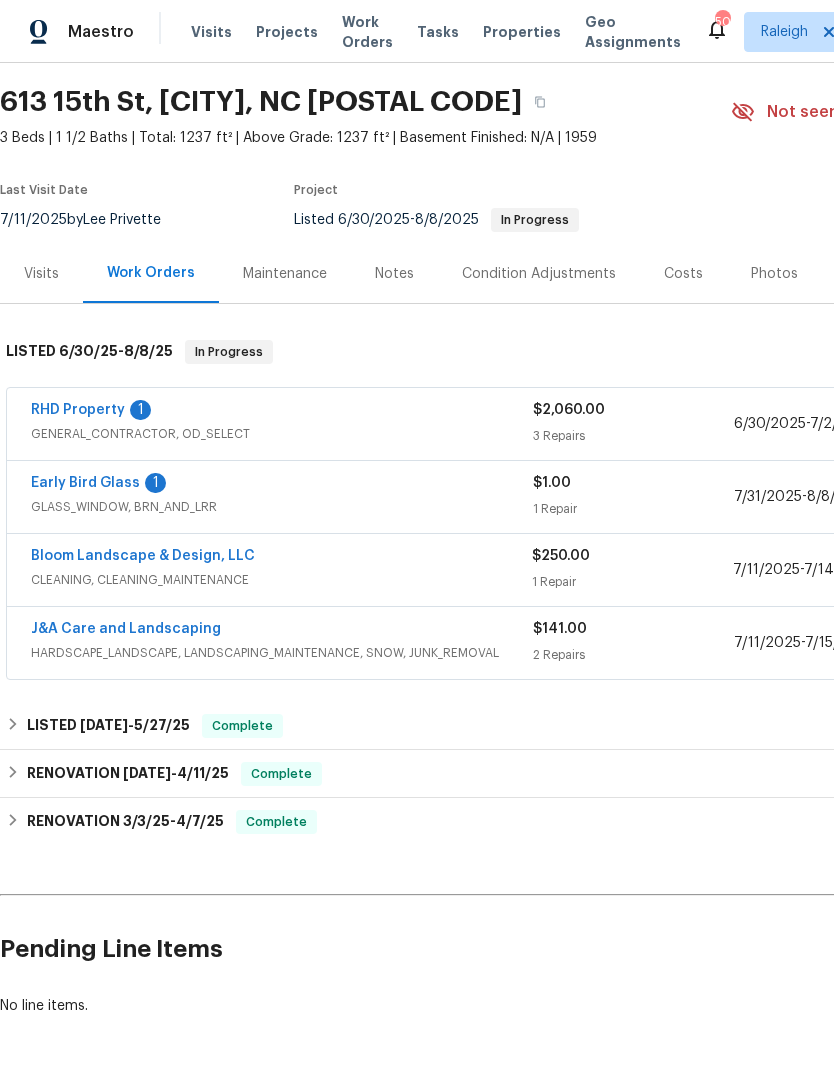 click on "Early Bird Glass" at bounding box center (85, 483) 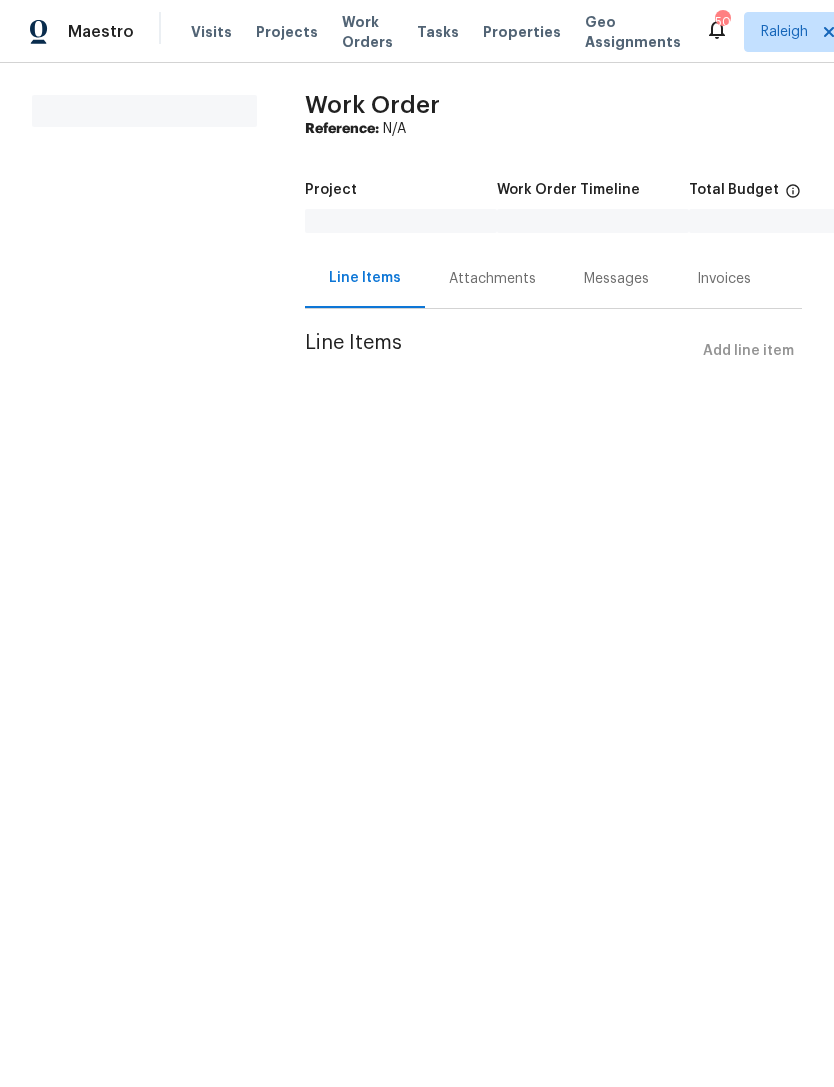 scroll, scrollTop: 0, scrollLeft: 0, axis: both 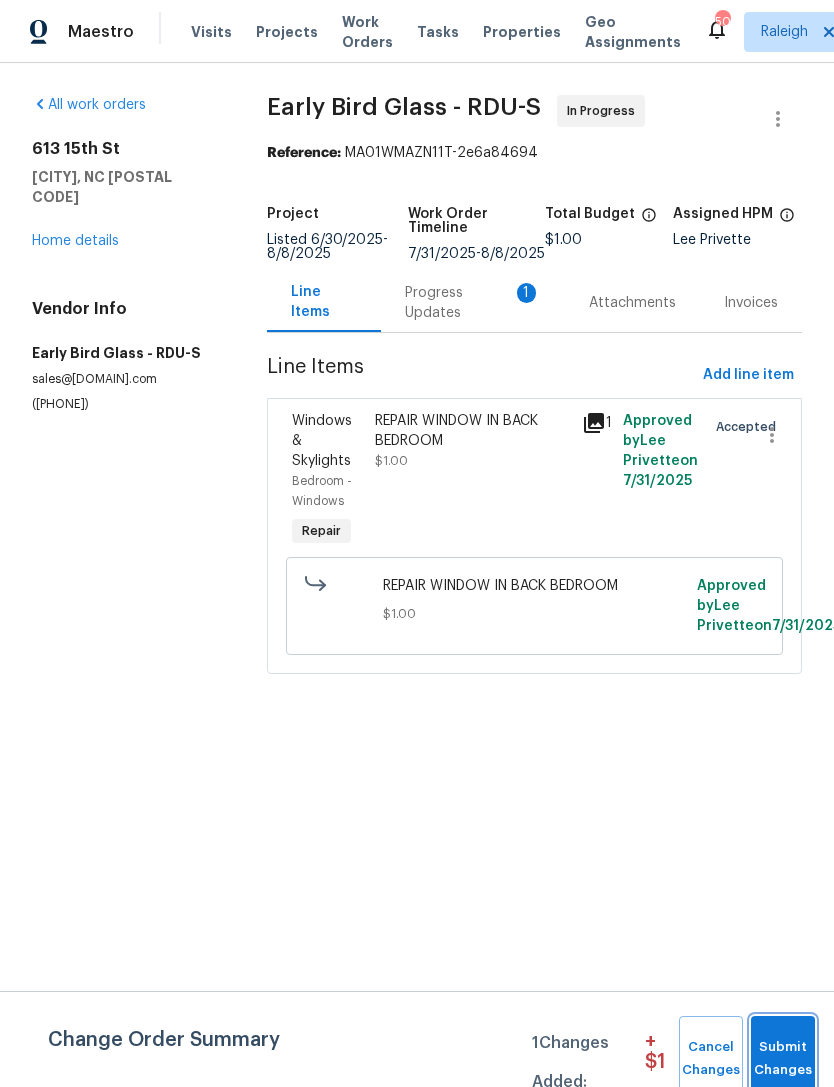 click on "Submit Changes" at bounding box center [783, 1059] 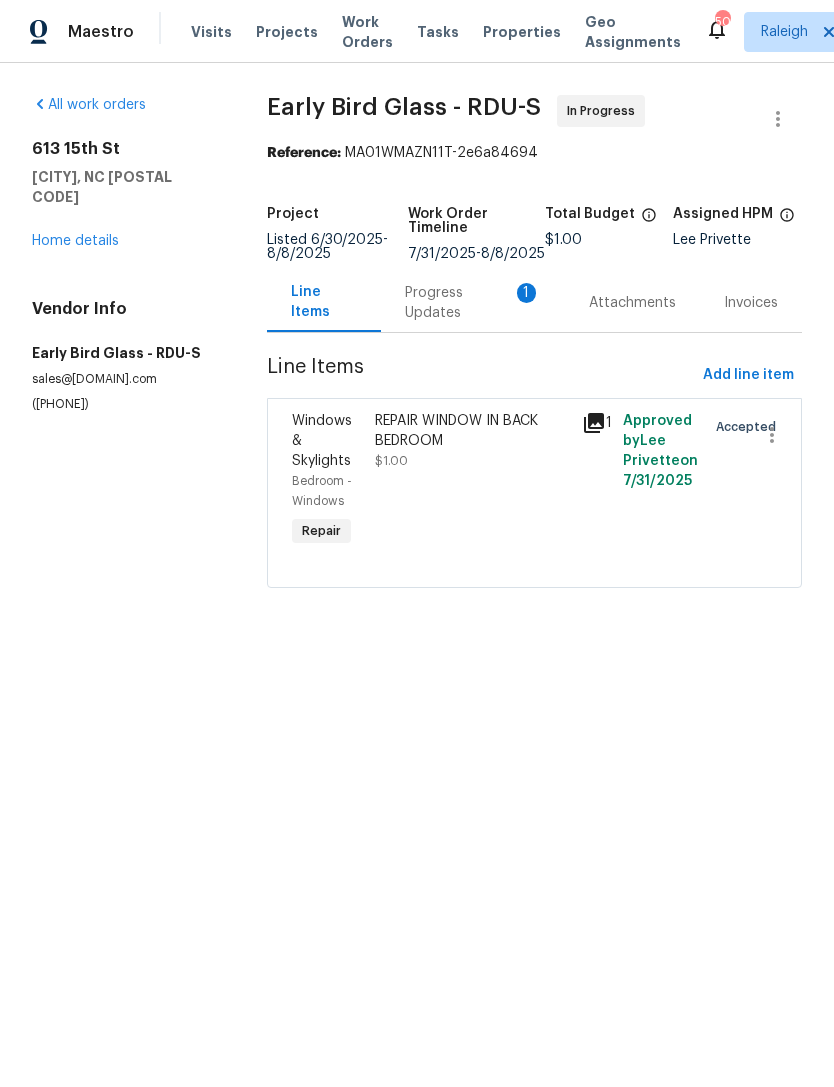 click on "Progress Updates 1" at bounding box center (473, 303) 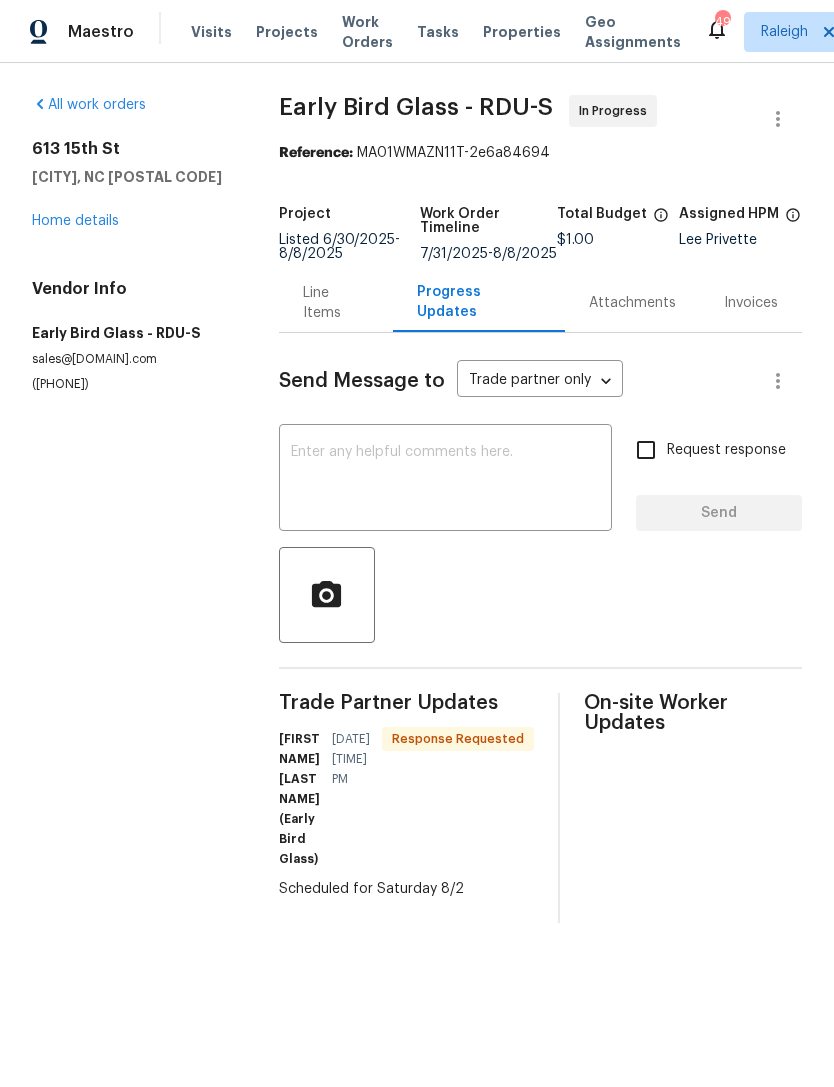 click at bounding box center (445, 480) 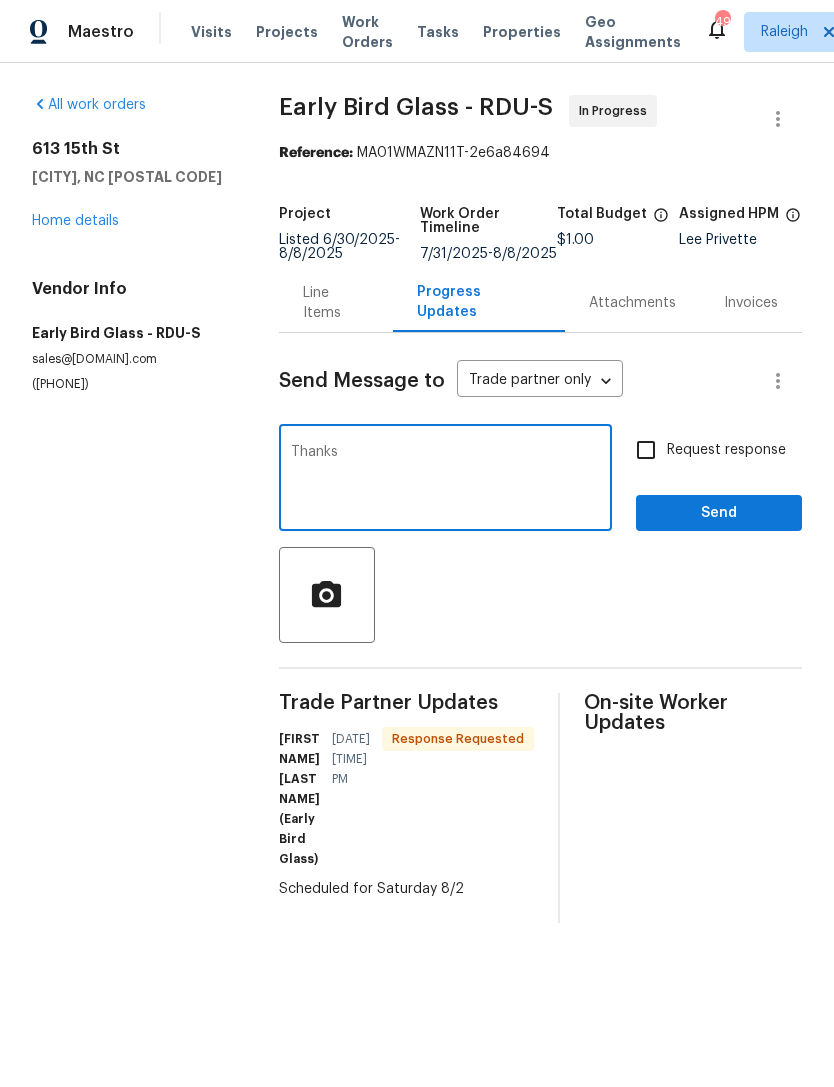 type on "Thanks" 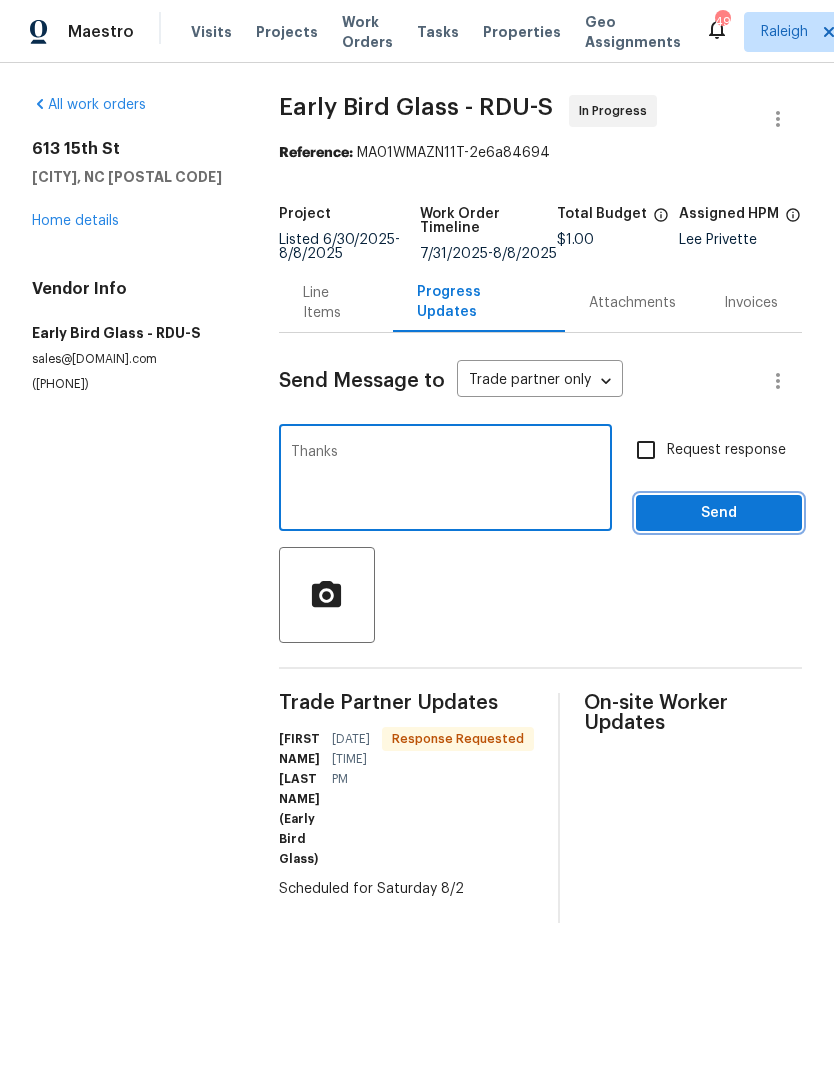click on "Send" at bounding box center (719, 513) 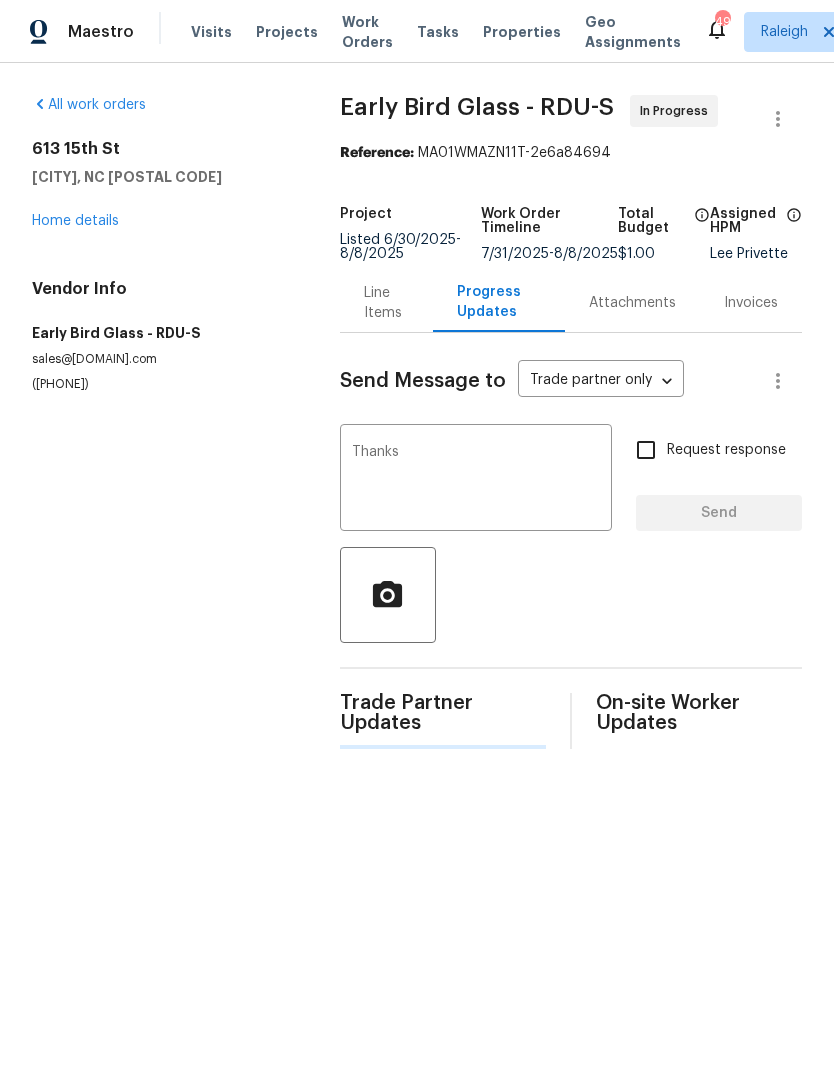 type 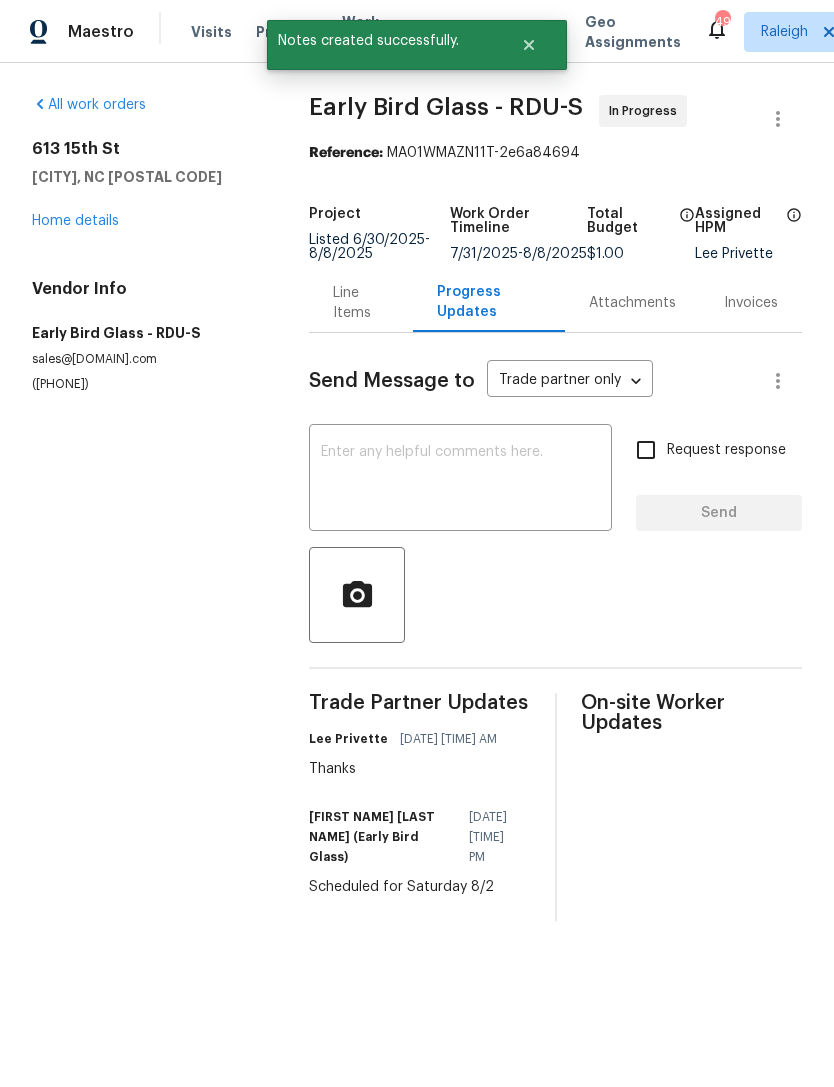 click on "613 15th St Butner, NC 27509 Home details" at bounding box center [146, 185] 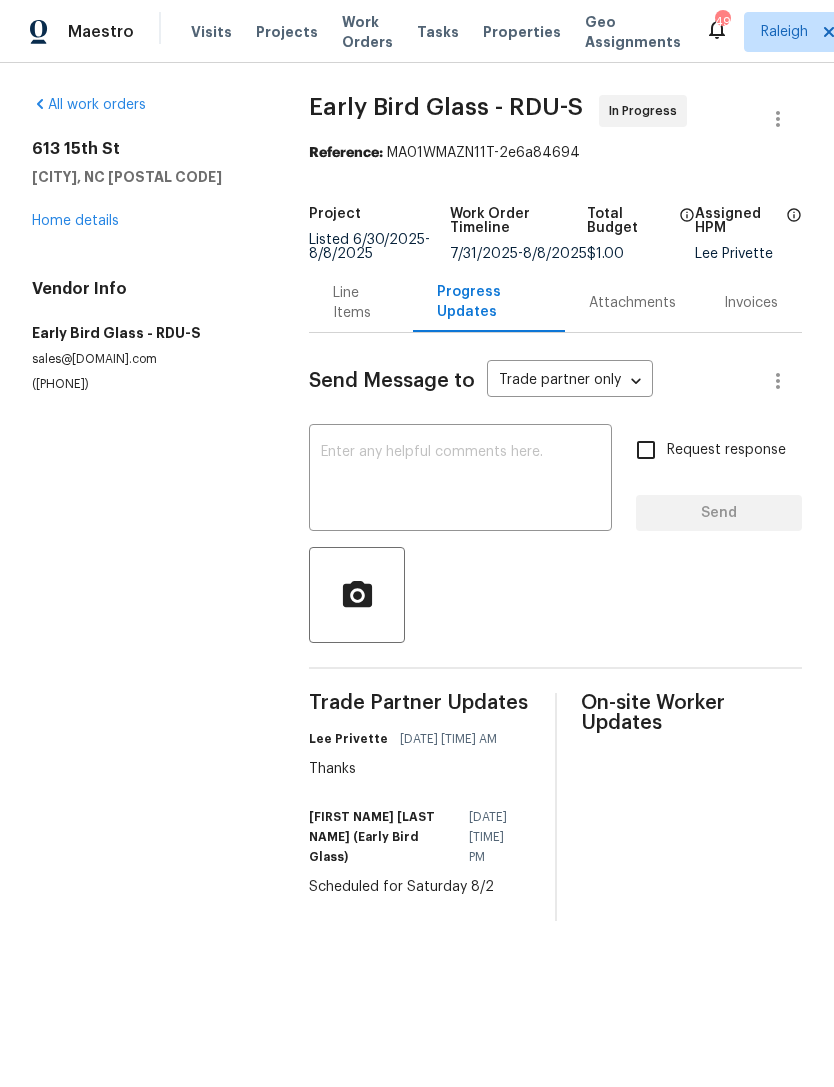 click on "Home details" at bounding box center (75, 221) 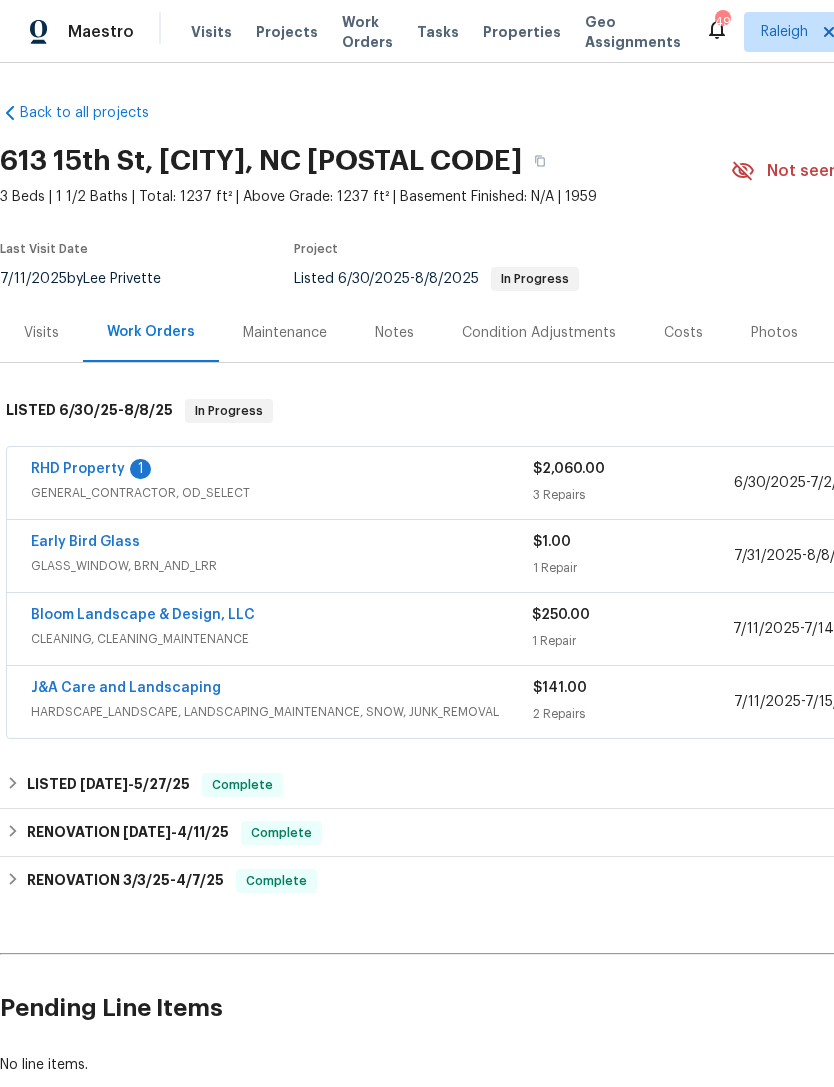 click on "Notes" at bounding box center [394, 333] 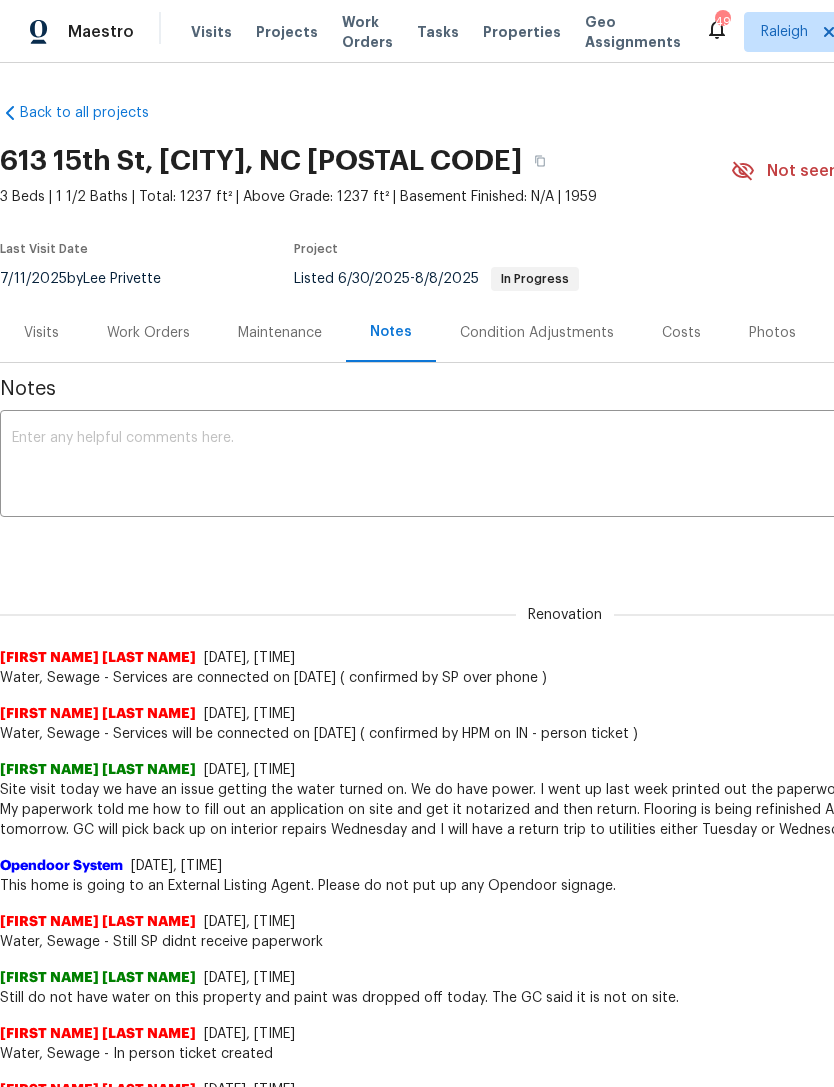 click at bounding box center (565, 466) 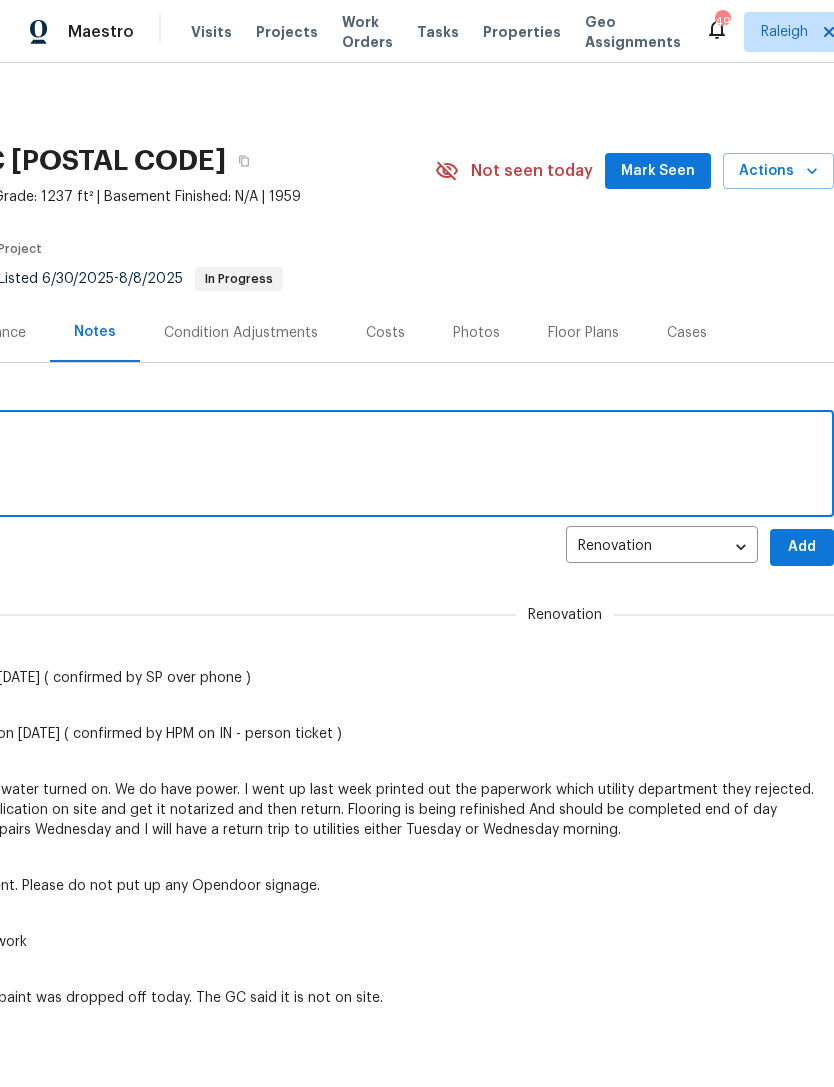 scroll, scrollTop: 0, scrollLeft: 296, axis: horizontal 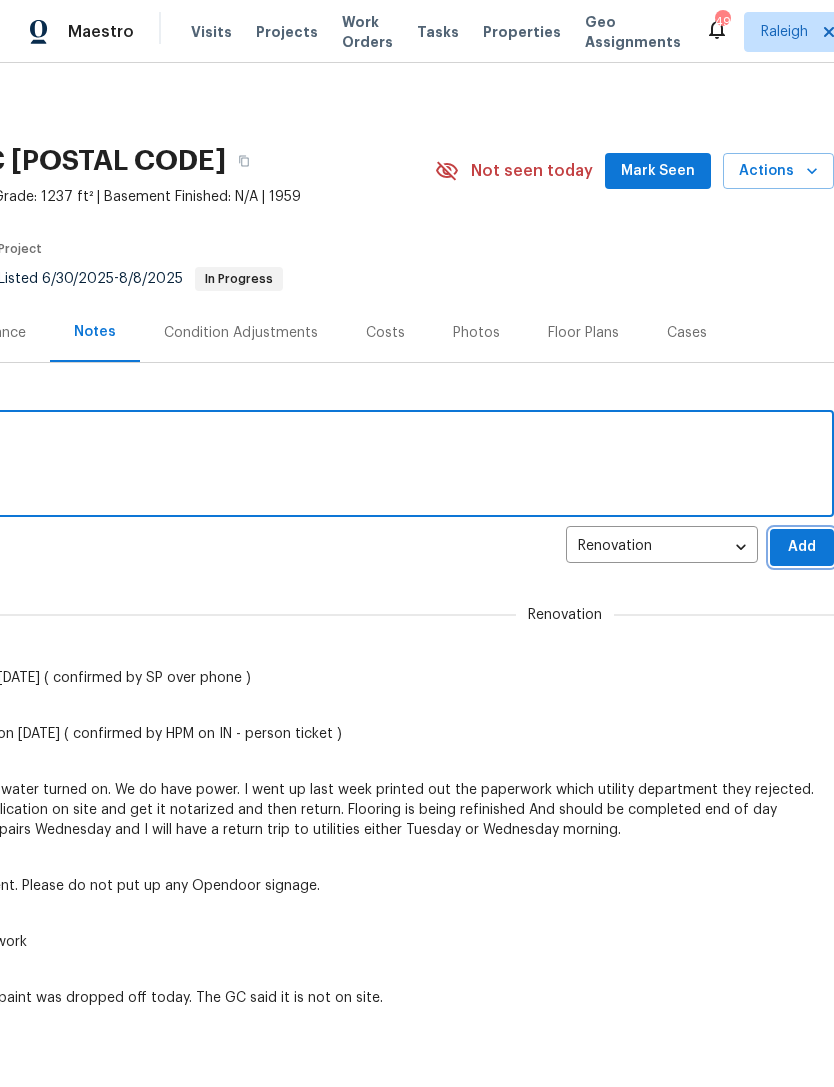 click on "Add" at bounding box center (802, 547) 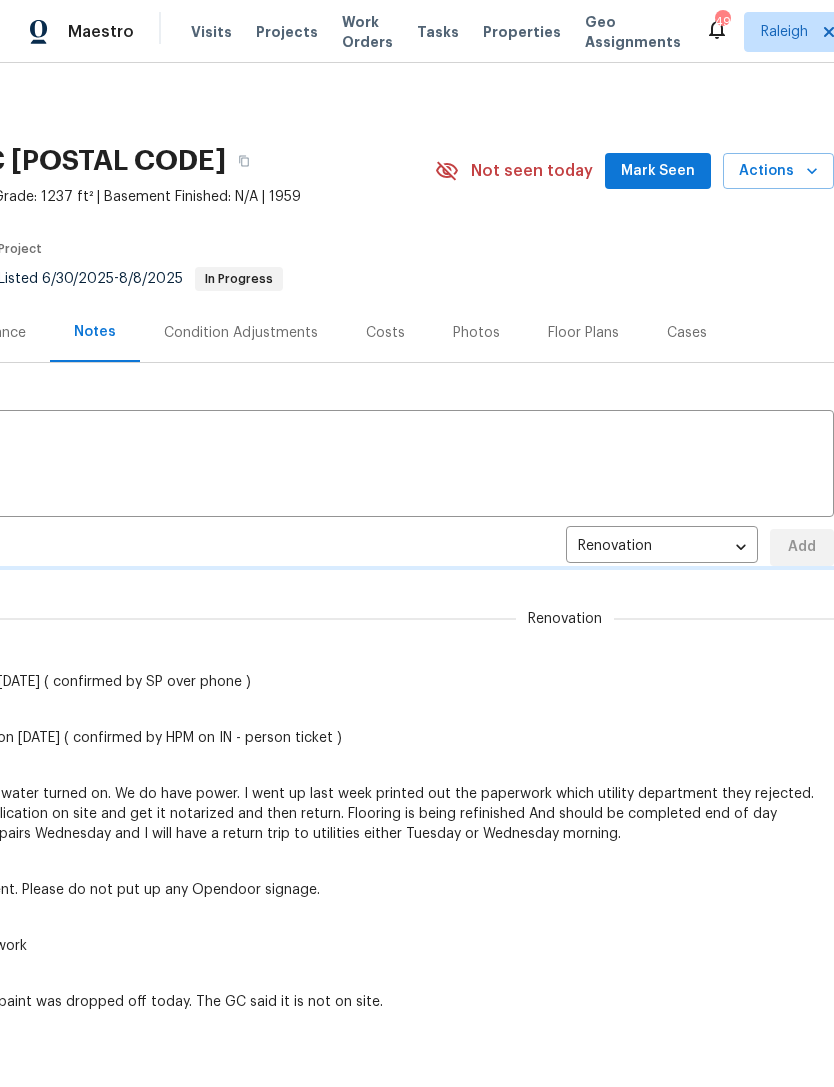 type 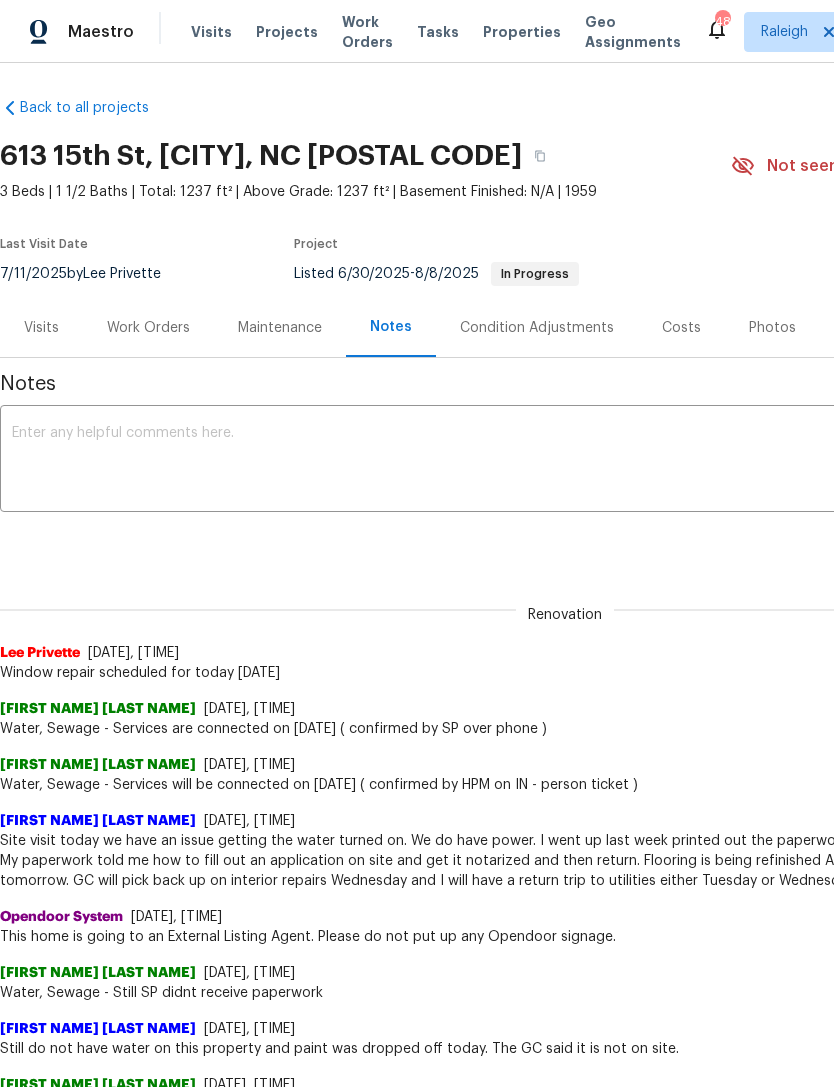 scroll, scrollTop: 5, scrollLeft: 0, axis: vertical 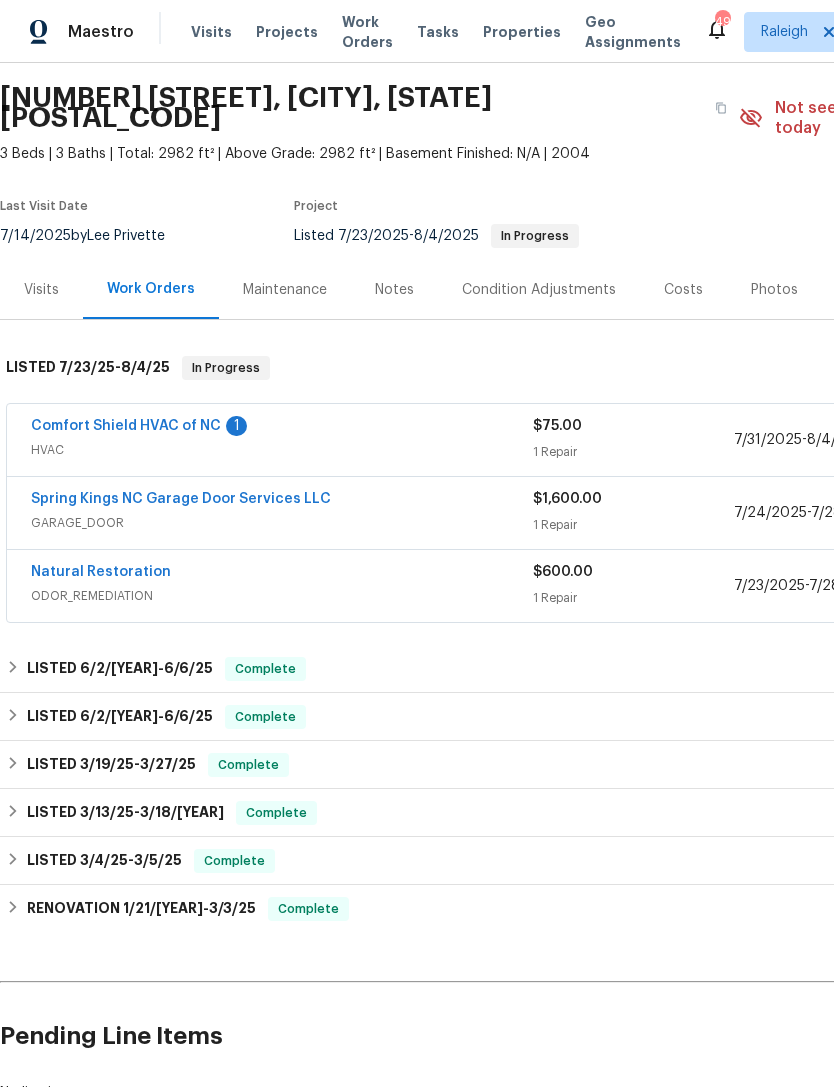 click on "Comfort Shield HVAC of NC" at bounding box center (126, 426) 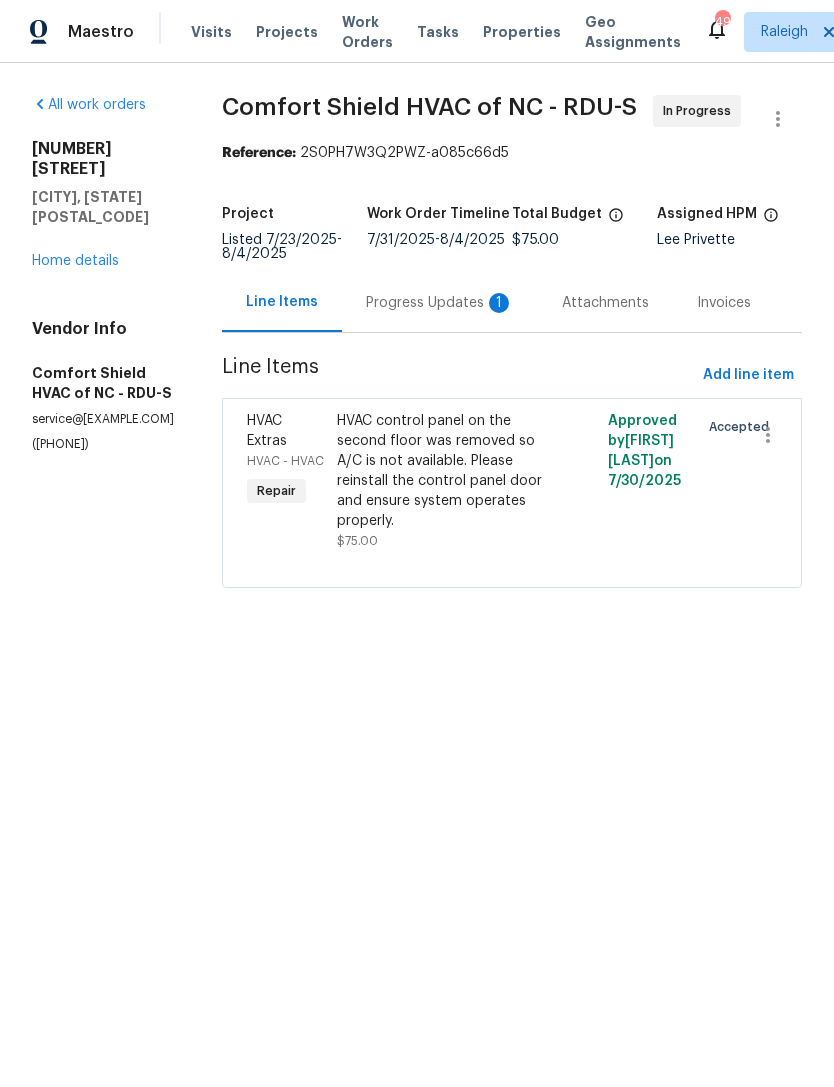 click on "Progress Updates 1" at bounding box center (440, 303) 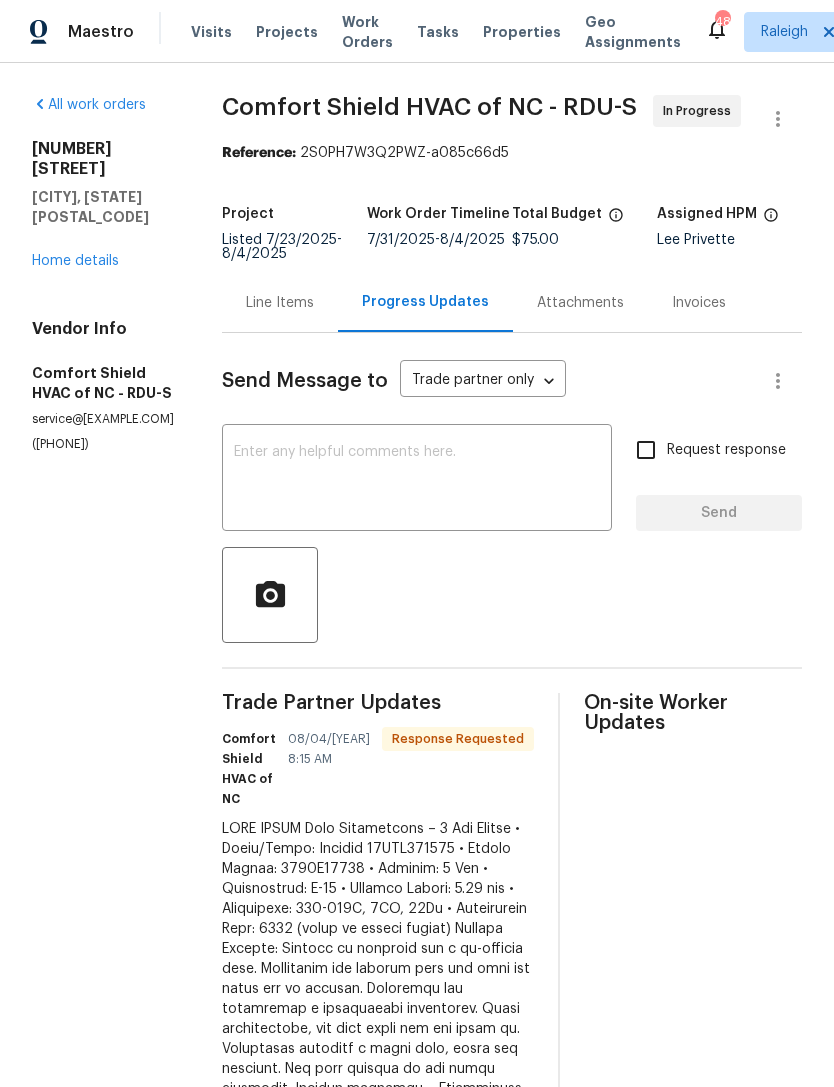 scroll, scrollTop: 0, scrollLeft: 0, axis: both 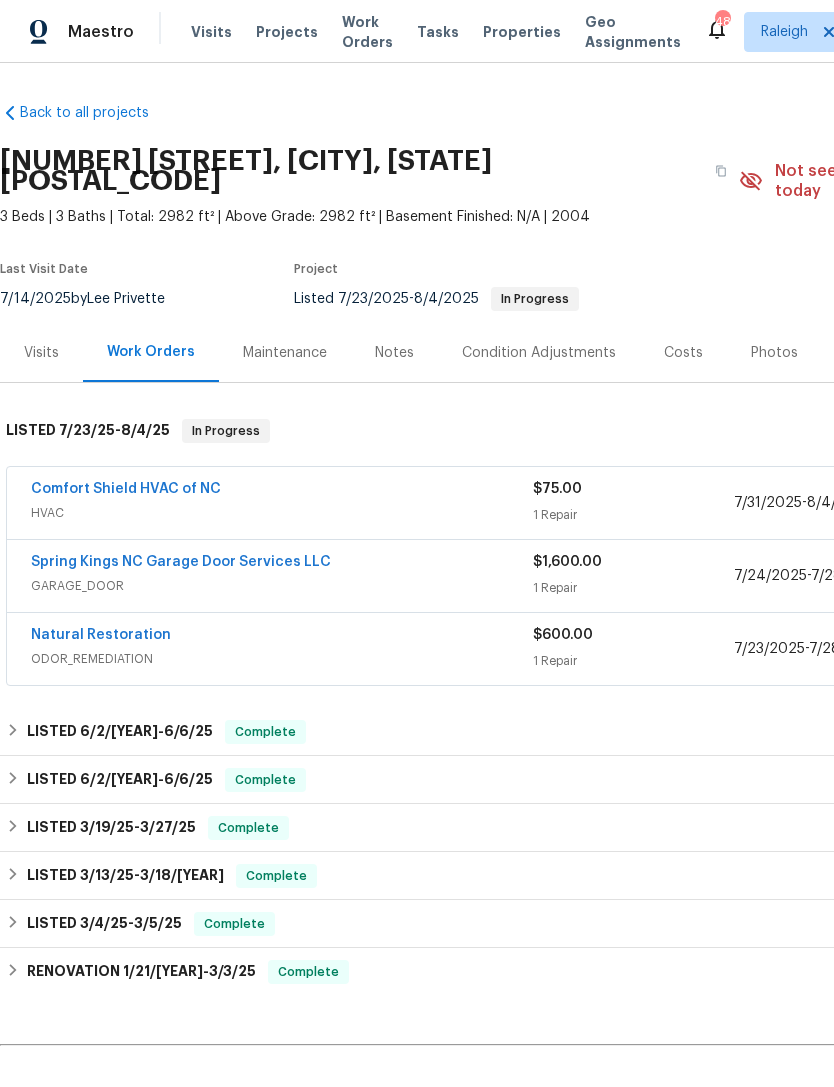 click on "Spring Kings NC Garage Door Services LLC" at bounding box center (181, 562) 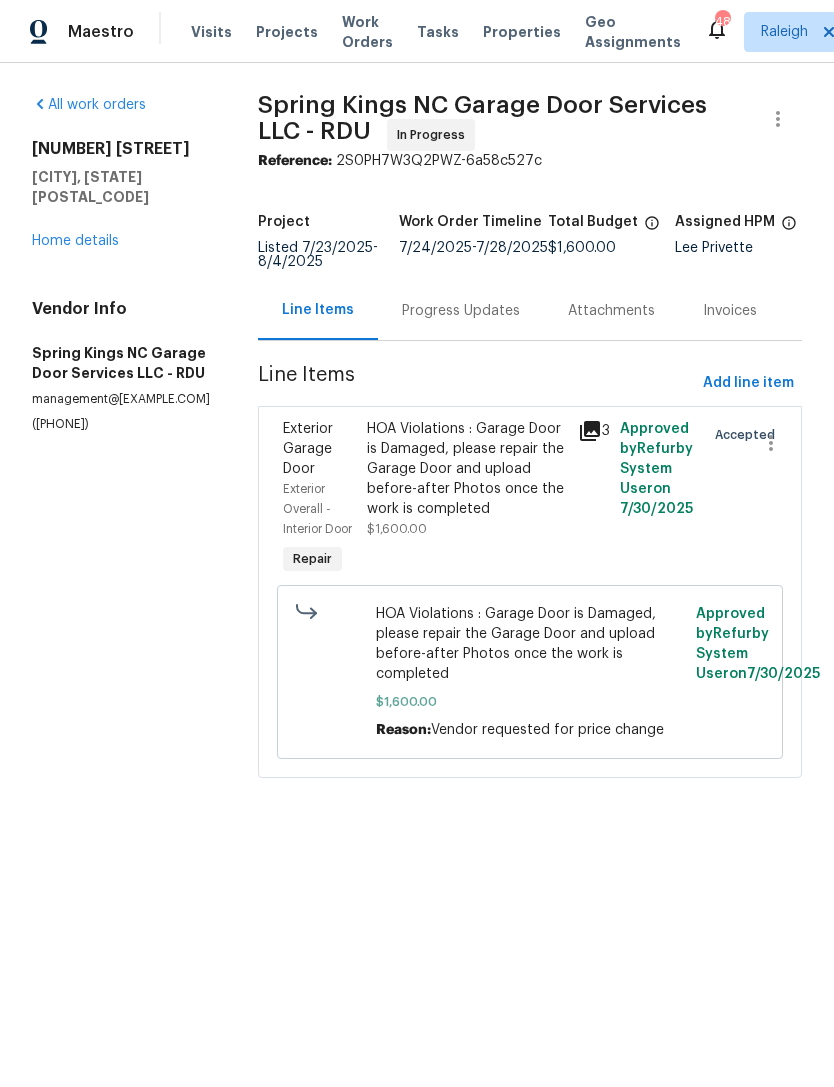 click on "Progress Updates" at bounding box center (461, 310) 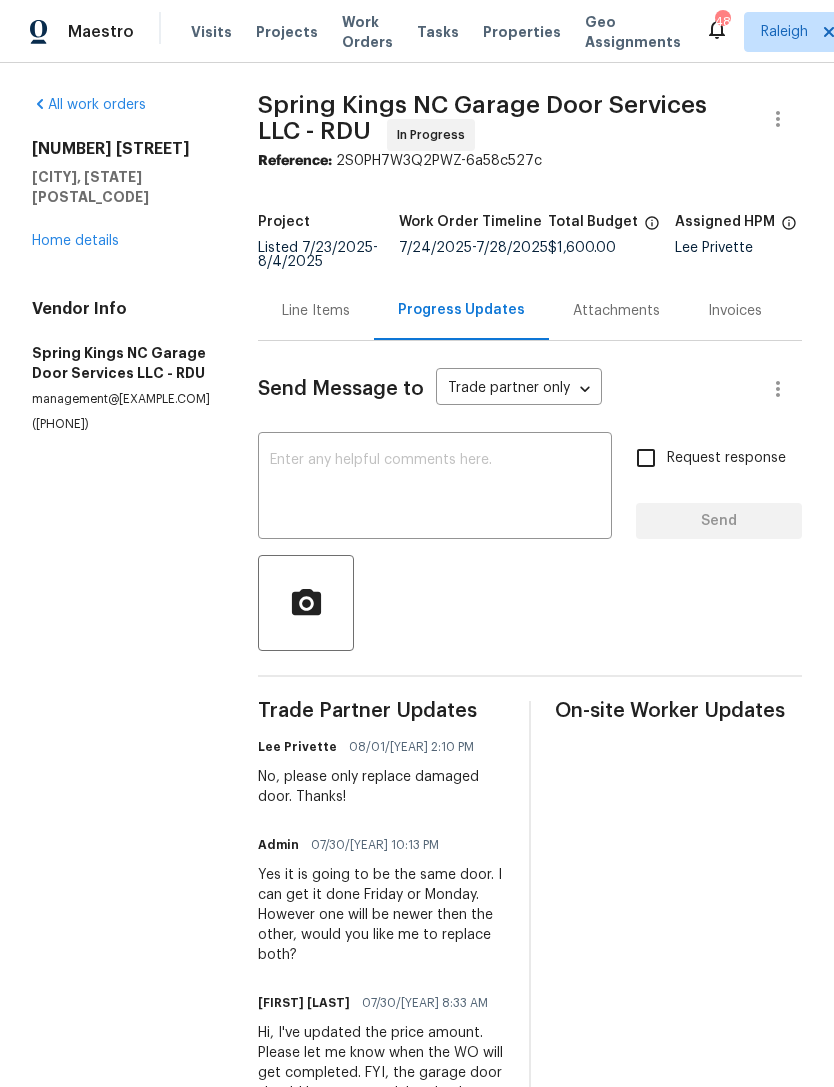 click on "Home details" at bounding box center [75, 241] 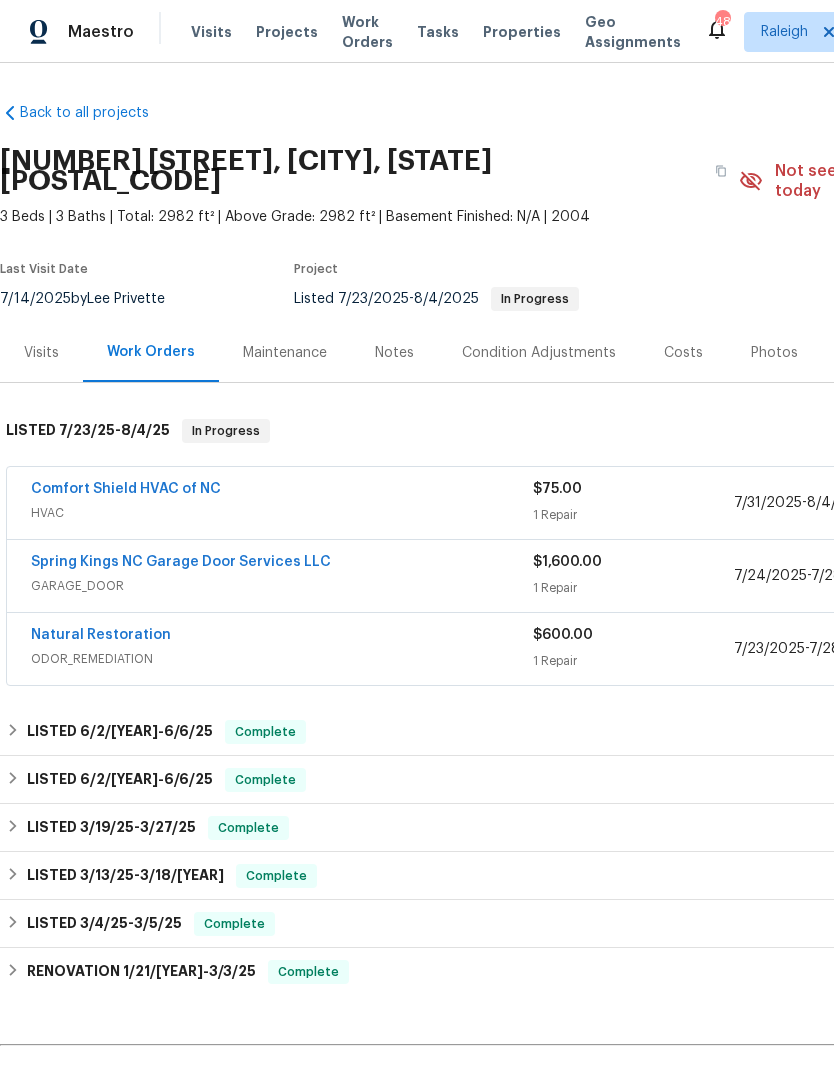 click on "Natural Restoration" at bounding box center [101, 635] 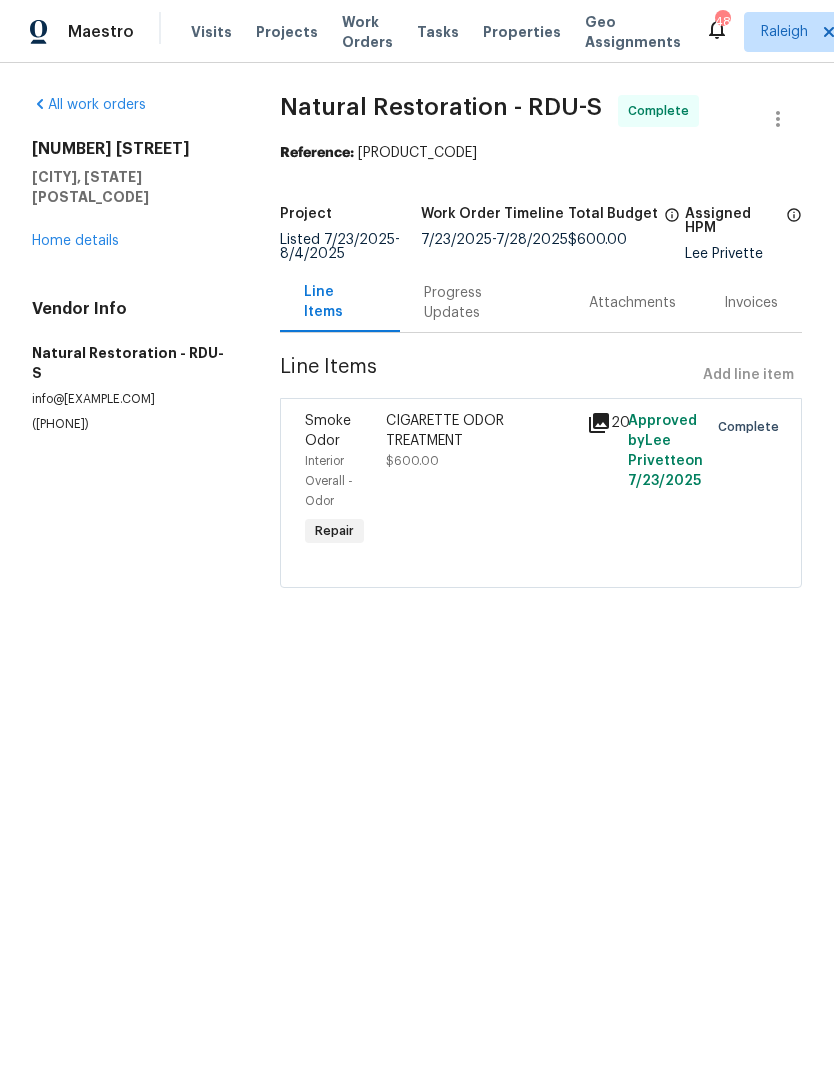 click on "Progress Updates" at bounding box center (482, 303) 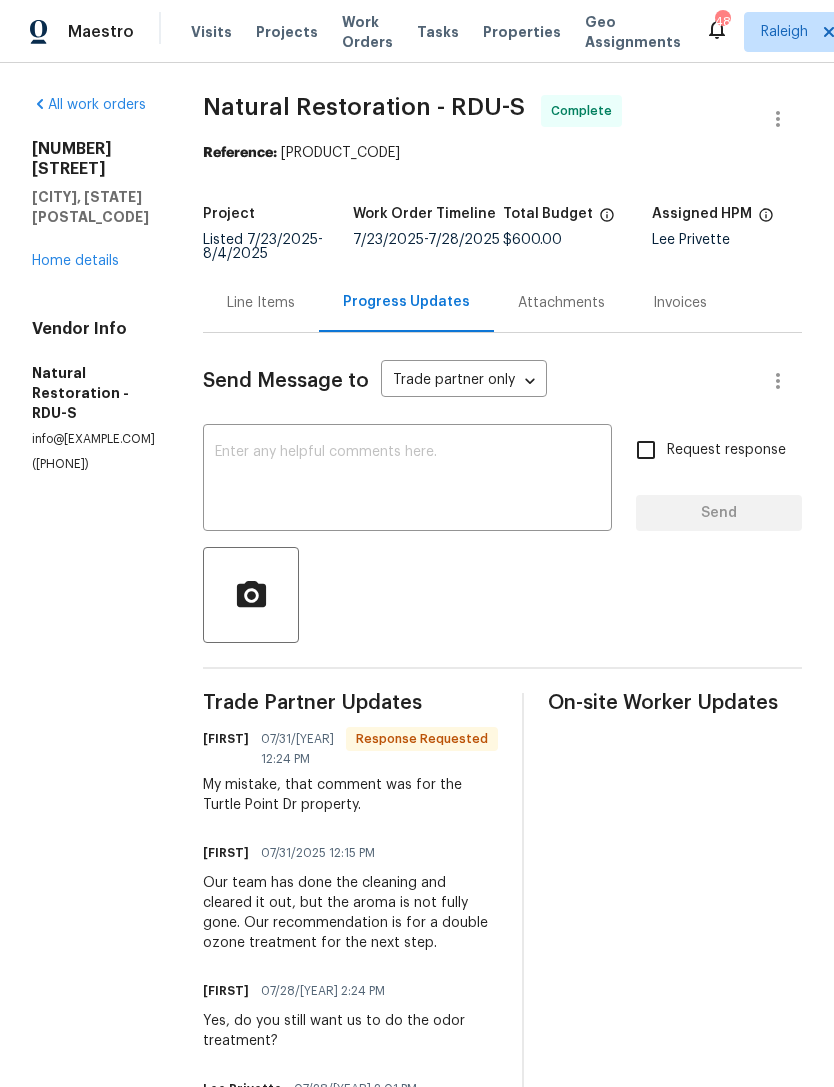 click at bounding box center [407, 480] 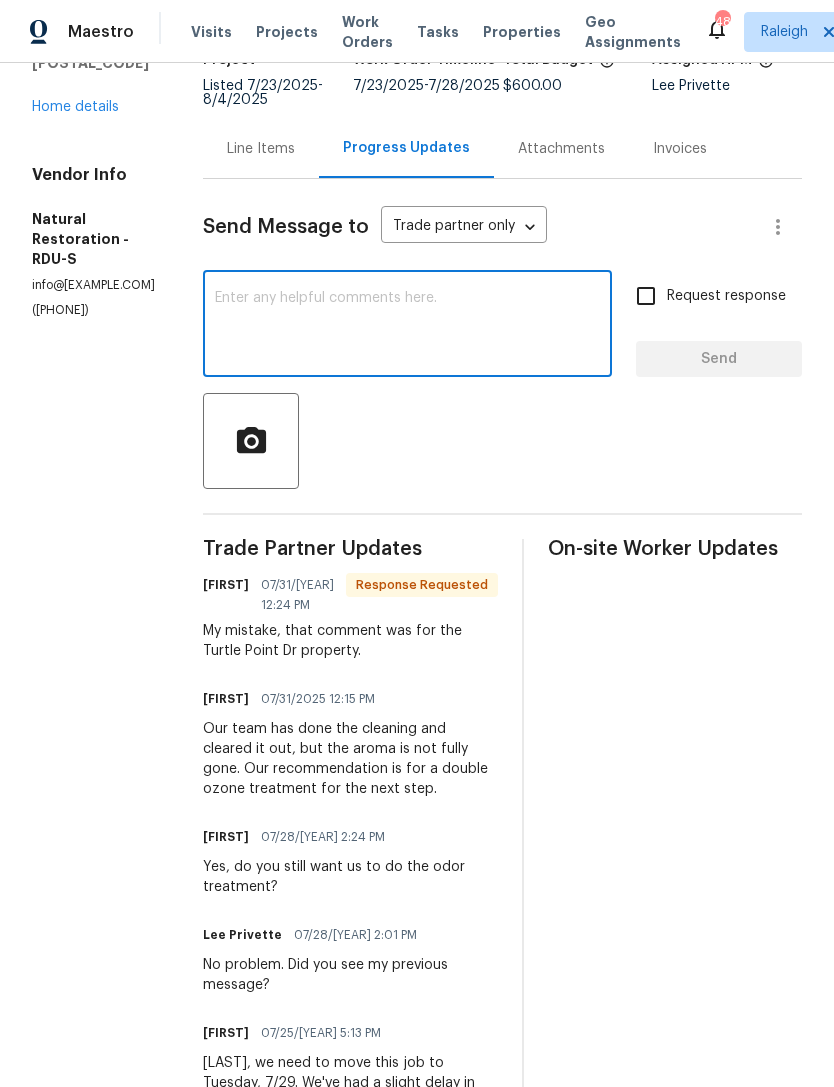 scroll, scrollTop: 107, scrollLeft: 0, axis: vertical 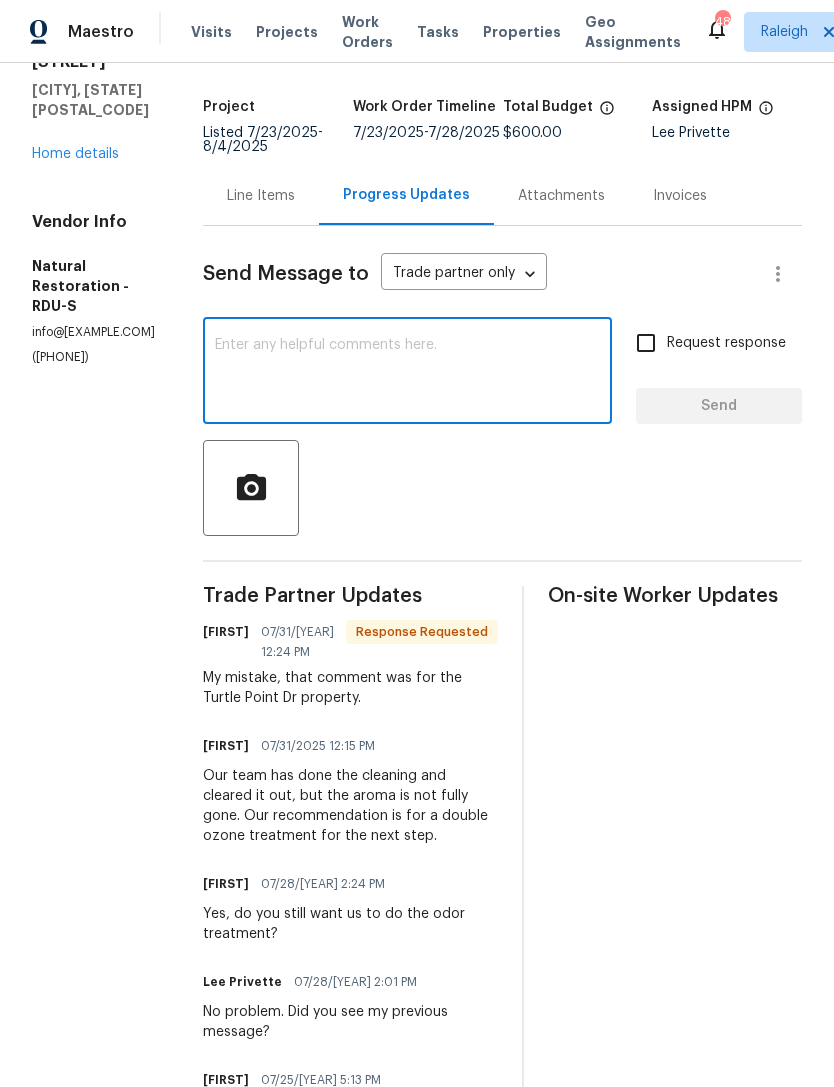 click at bounding box center [407, 373] 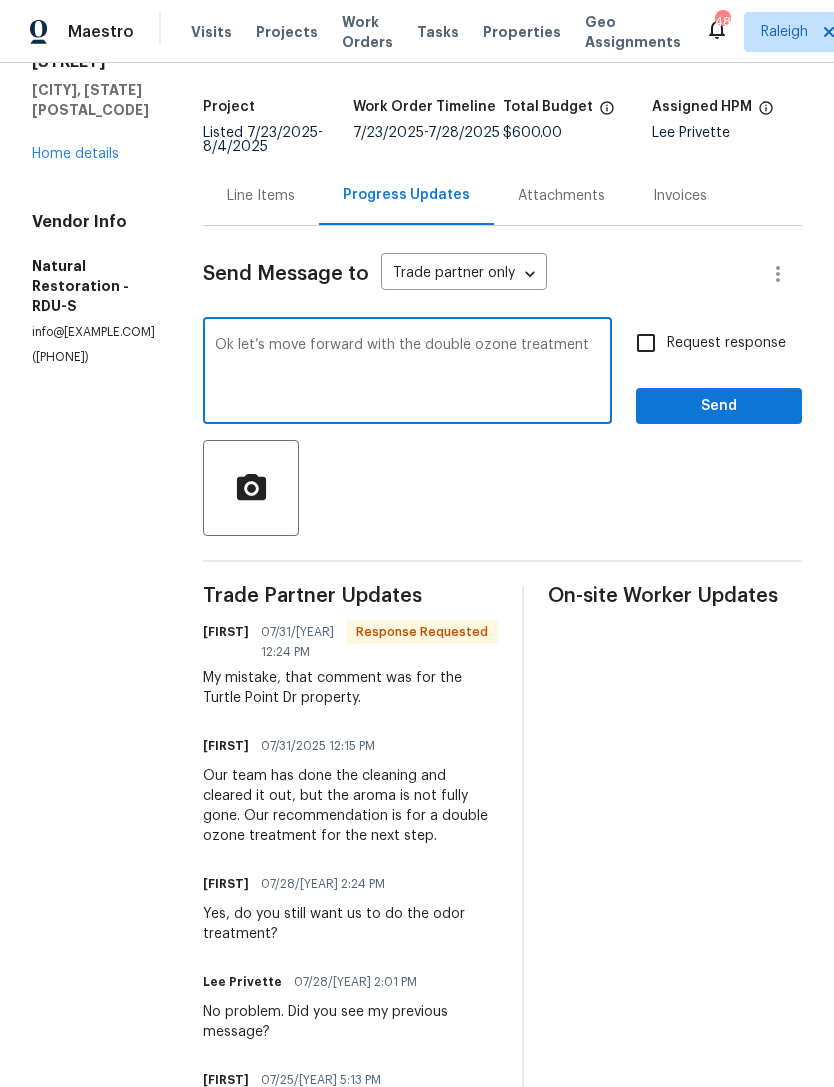 type on "Ok let’s move forward with the double ozone treatment" 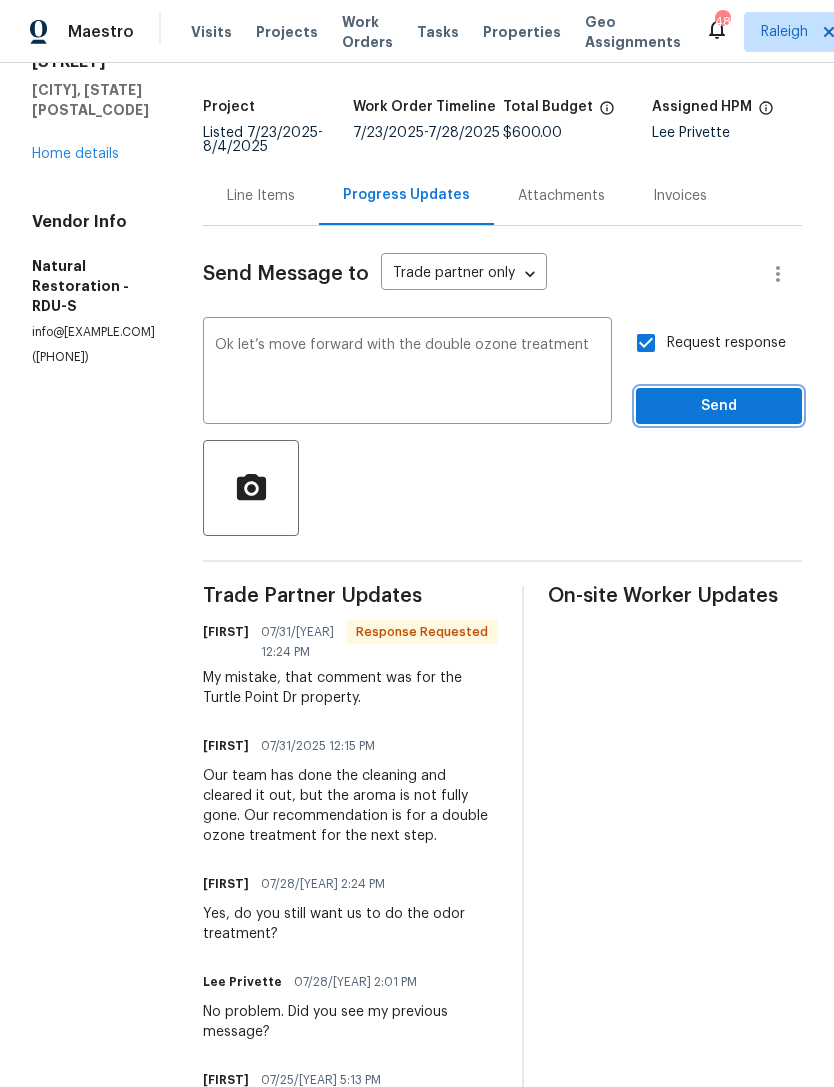 click on "Send" at bounding box center (719, 406) 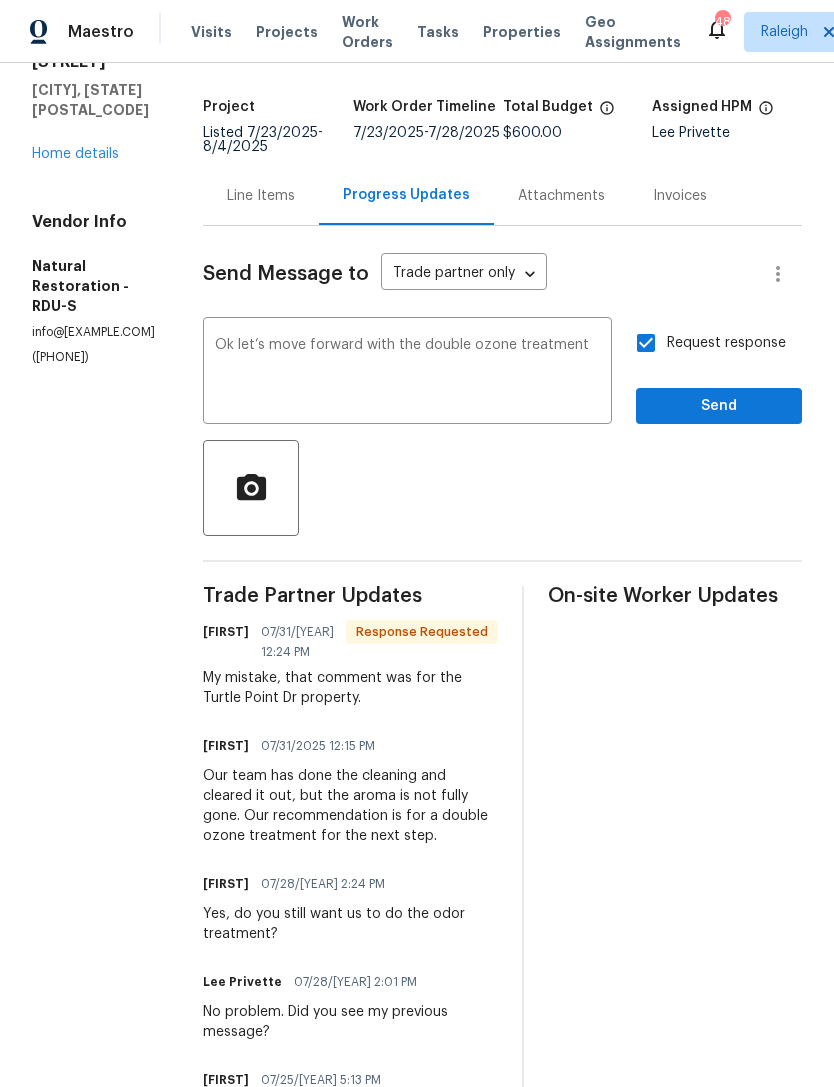 scroll, scrollTop: 0, scrollLeft: 0, axis: both 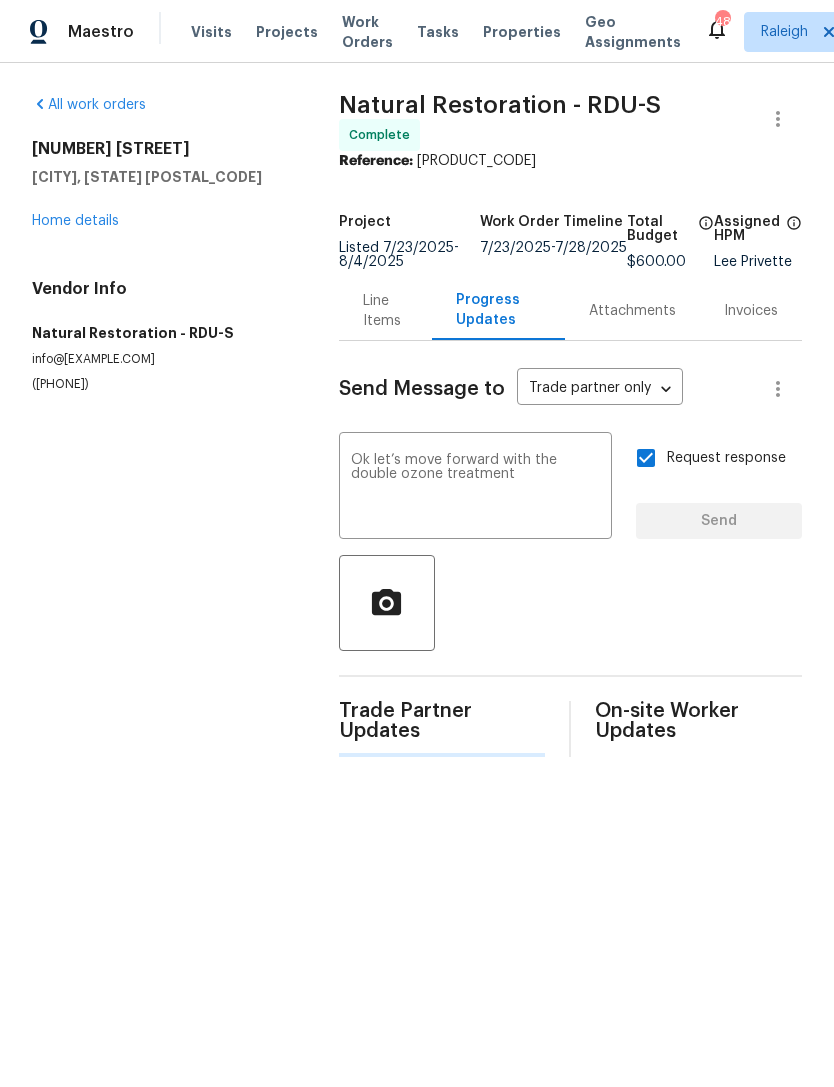type 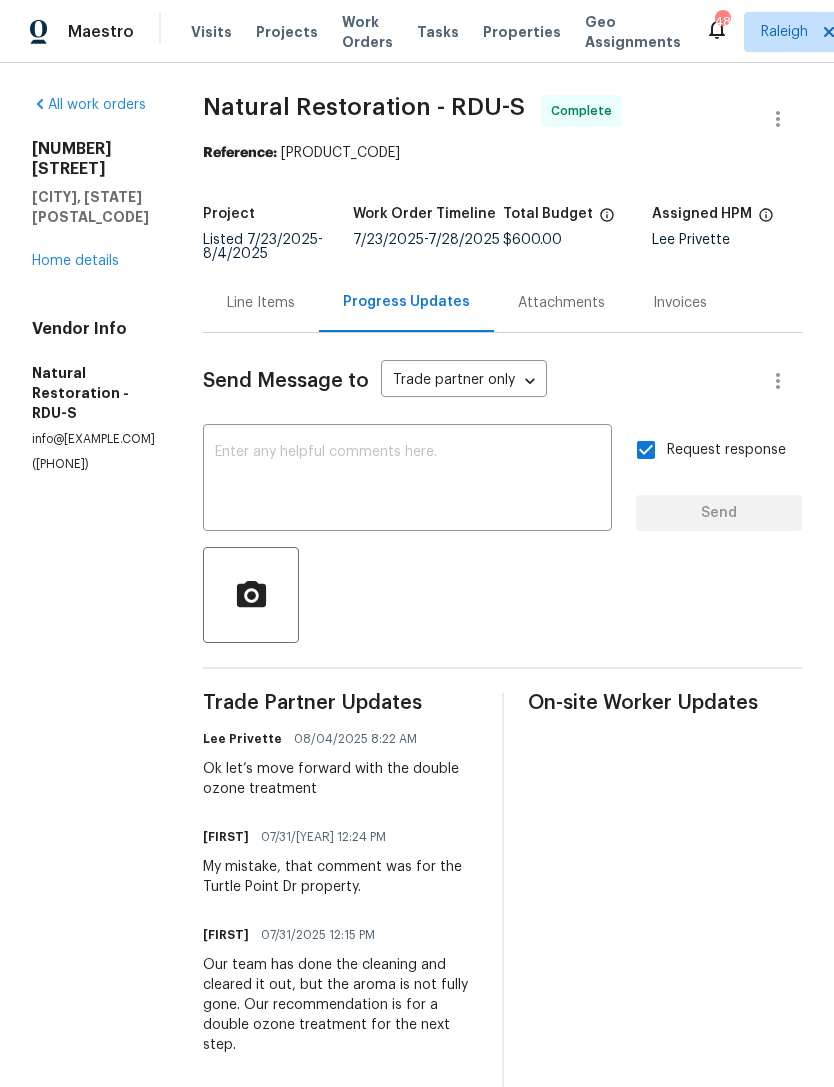 click on "Home details" at bounding box center (75, 261) 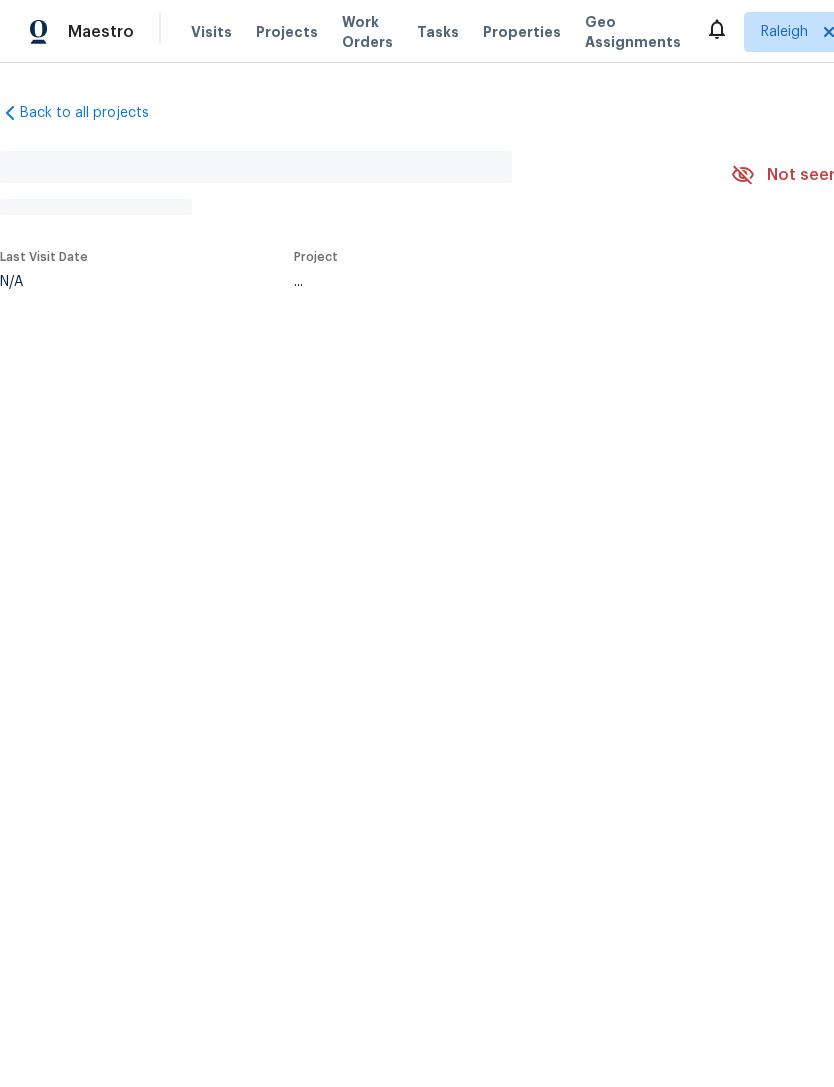 scroll, scrollTop: 0, scrollLeft: 0, axis: both 